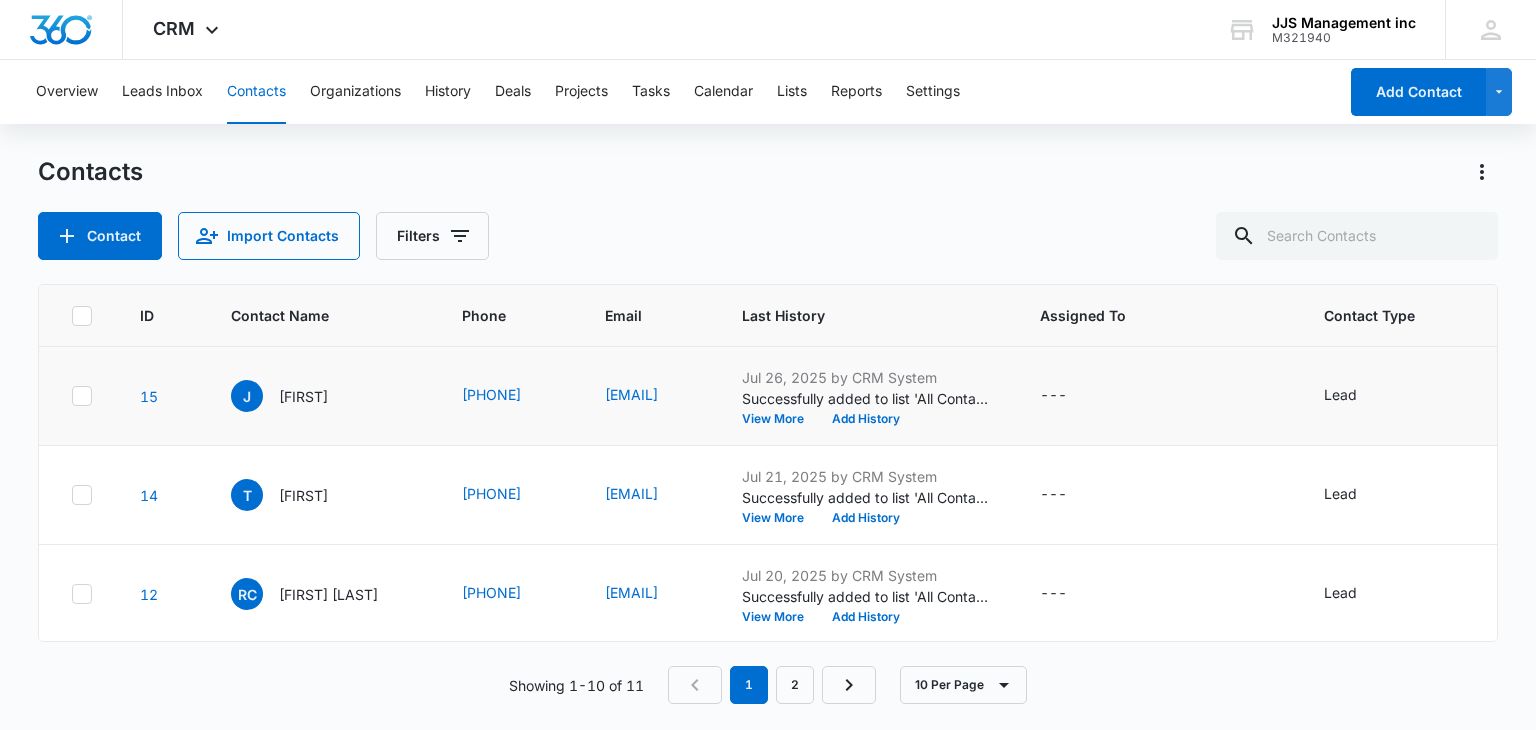 scroll, scrollTop: 0, scrollLeft: 0, axis: both 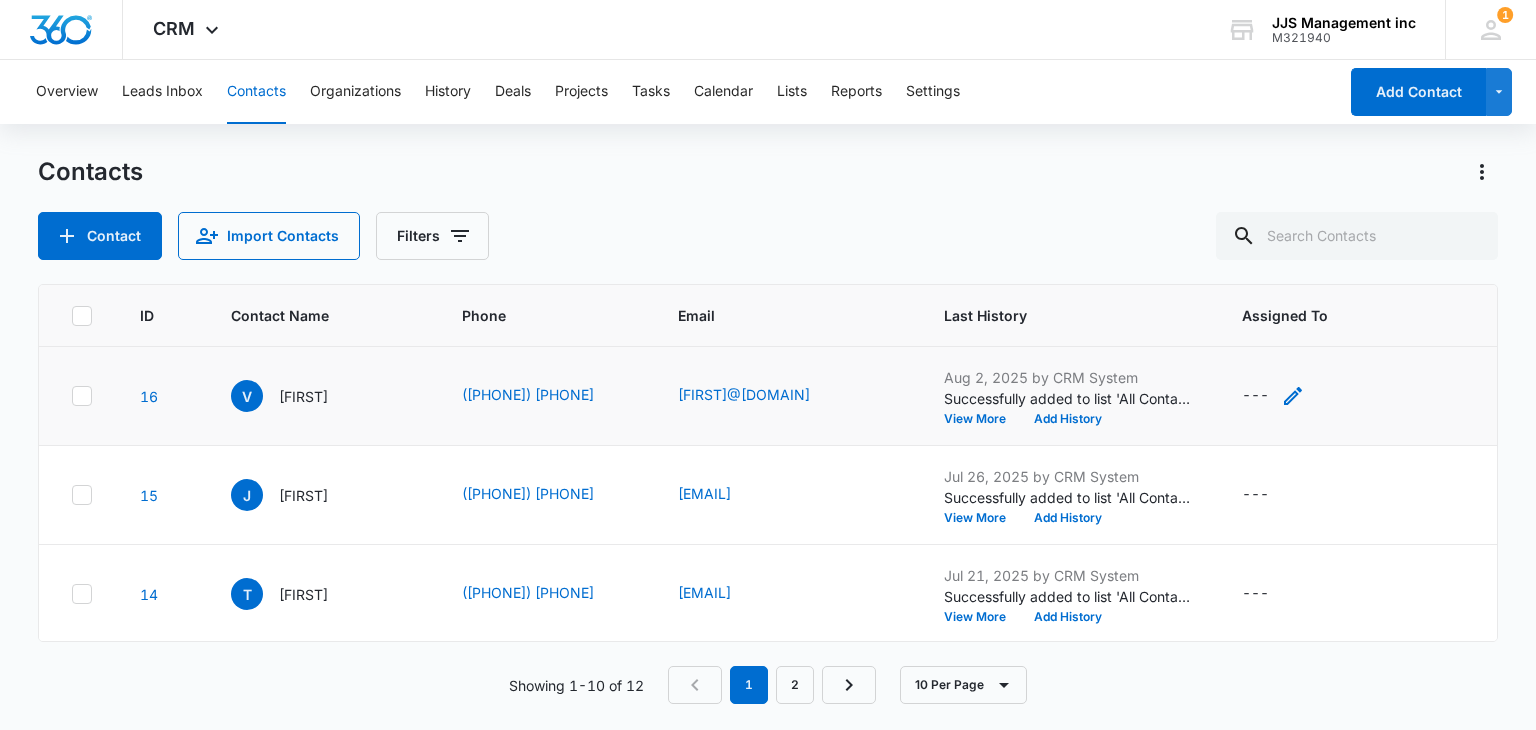 click 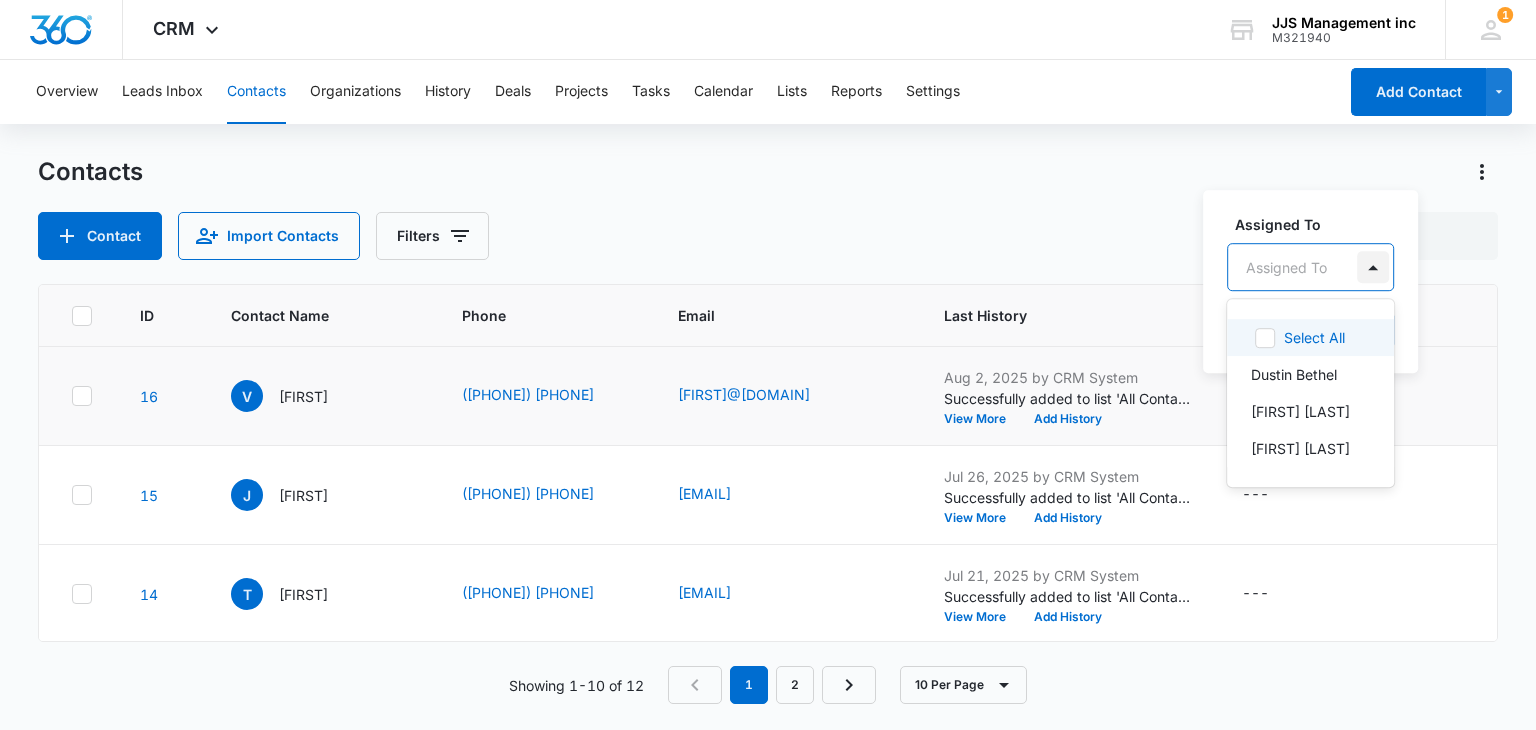 click at bounding box center [1373, 267] 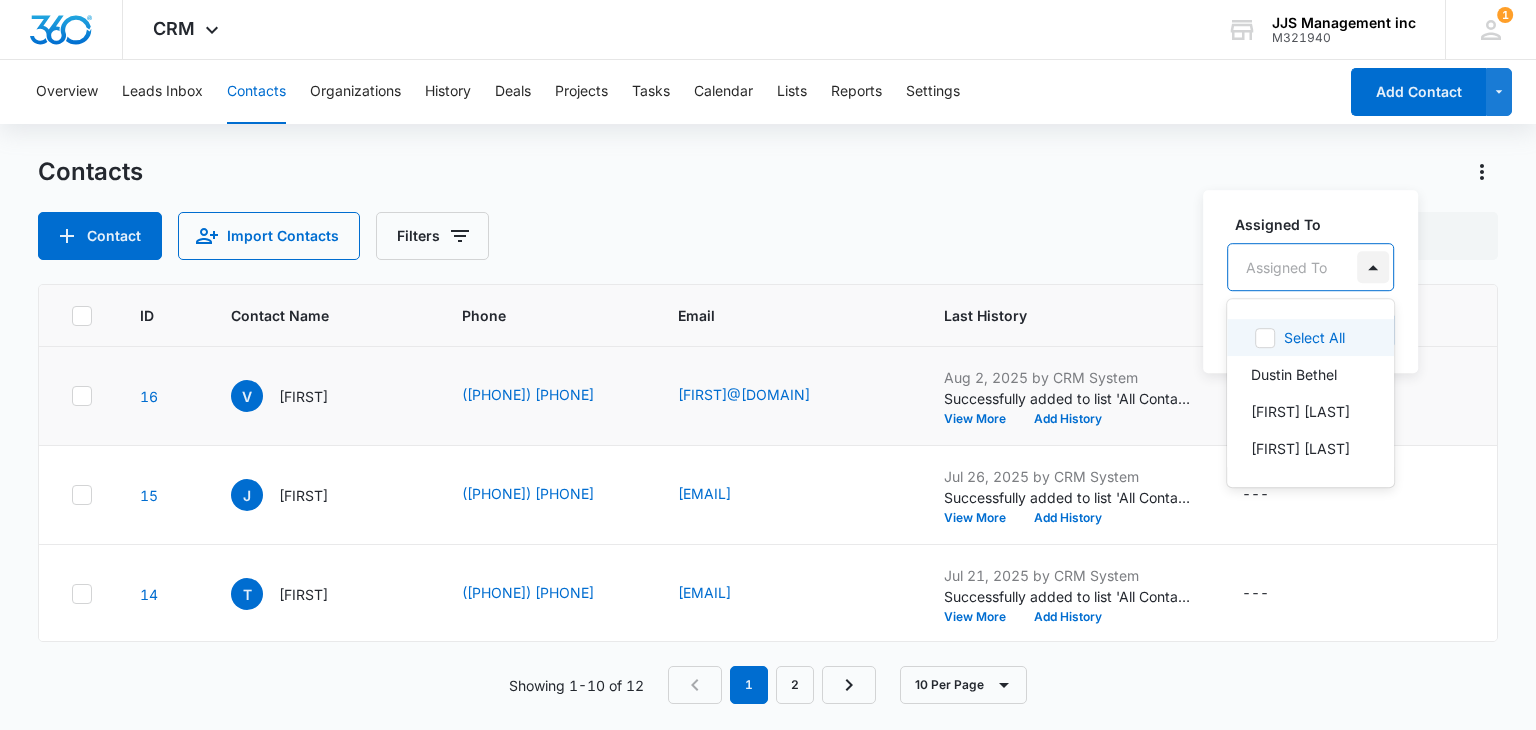 click at bounding box center [1373, 267] 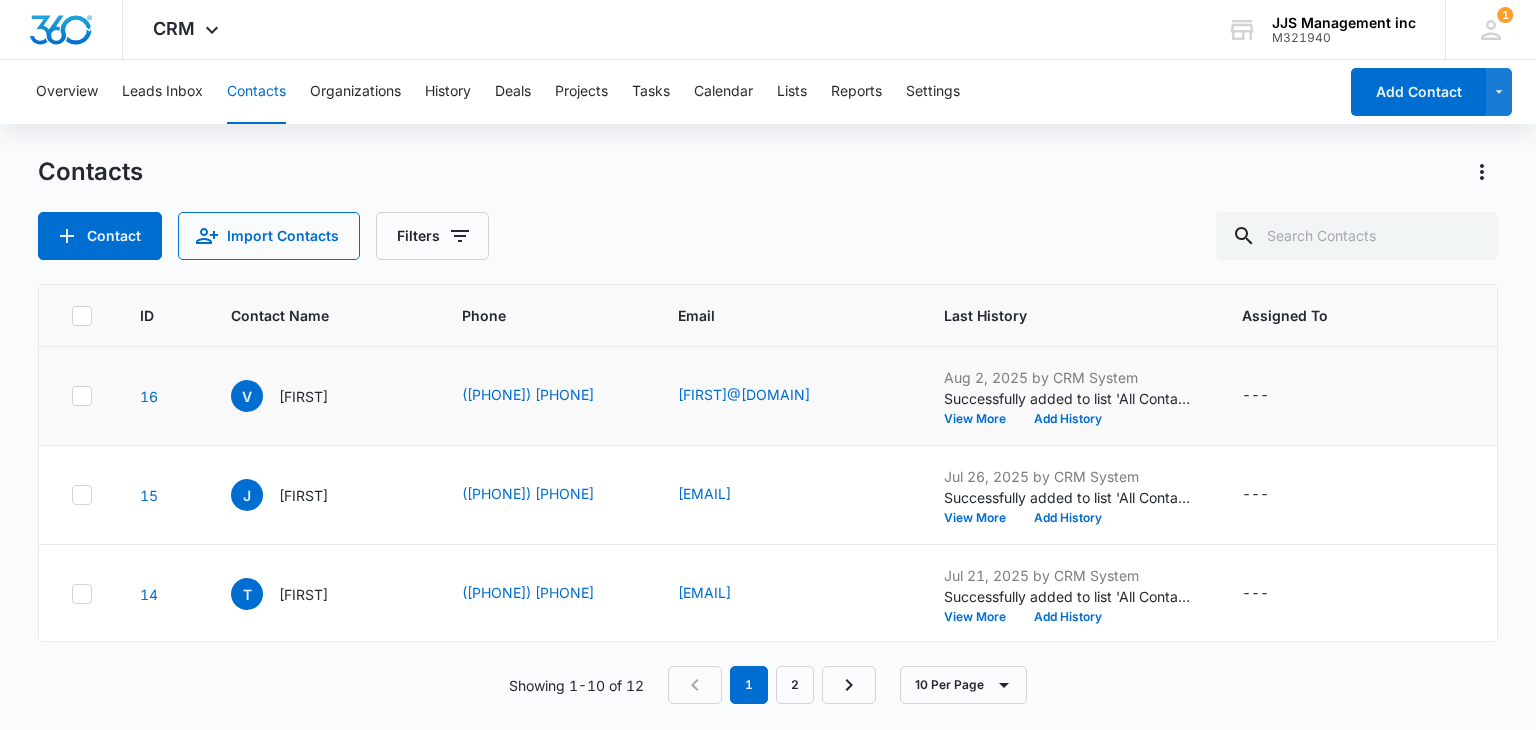 click on "--- Cancel Save" at bounding box center (1360, 396) 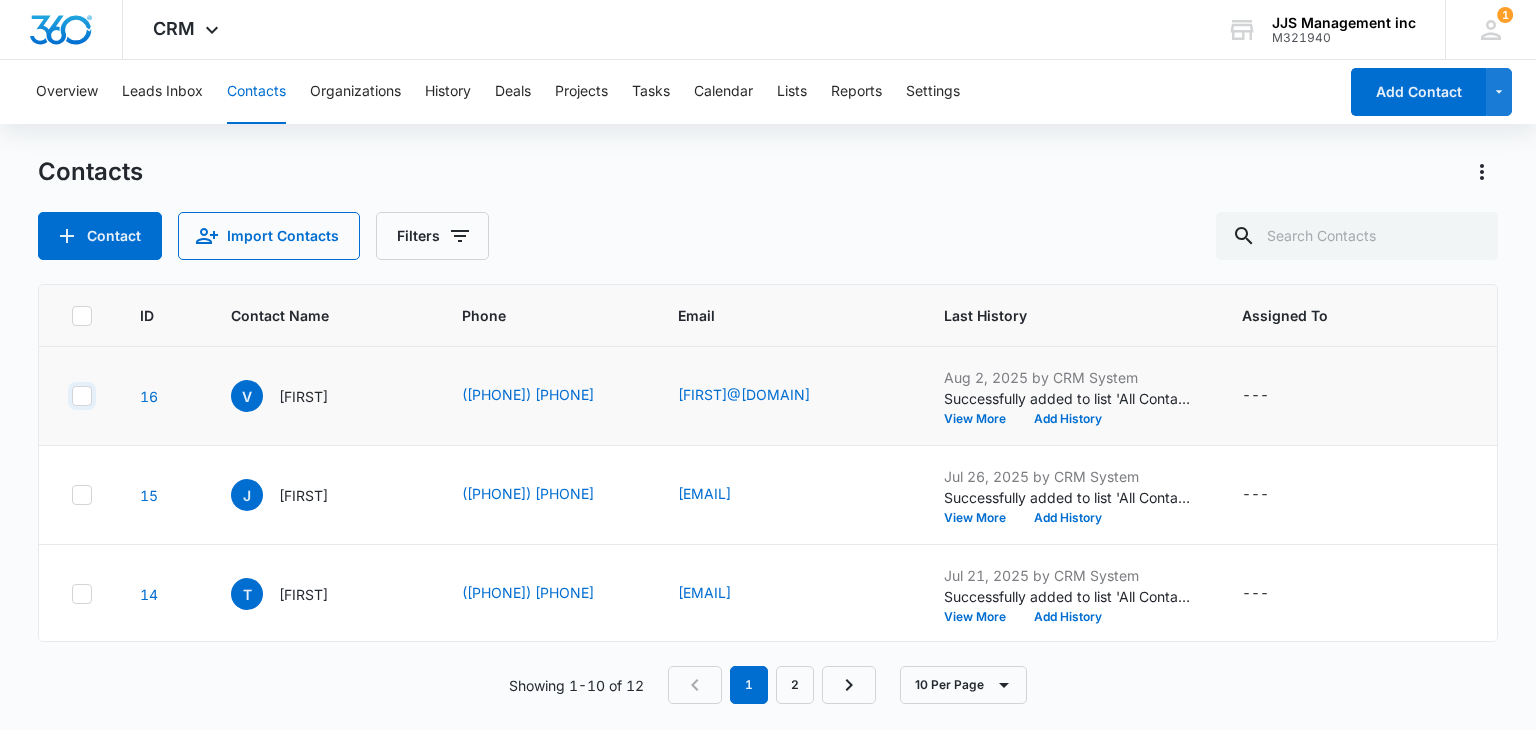 click at bounding box center (71, 396) 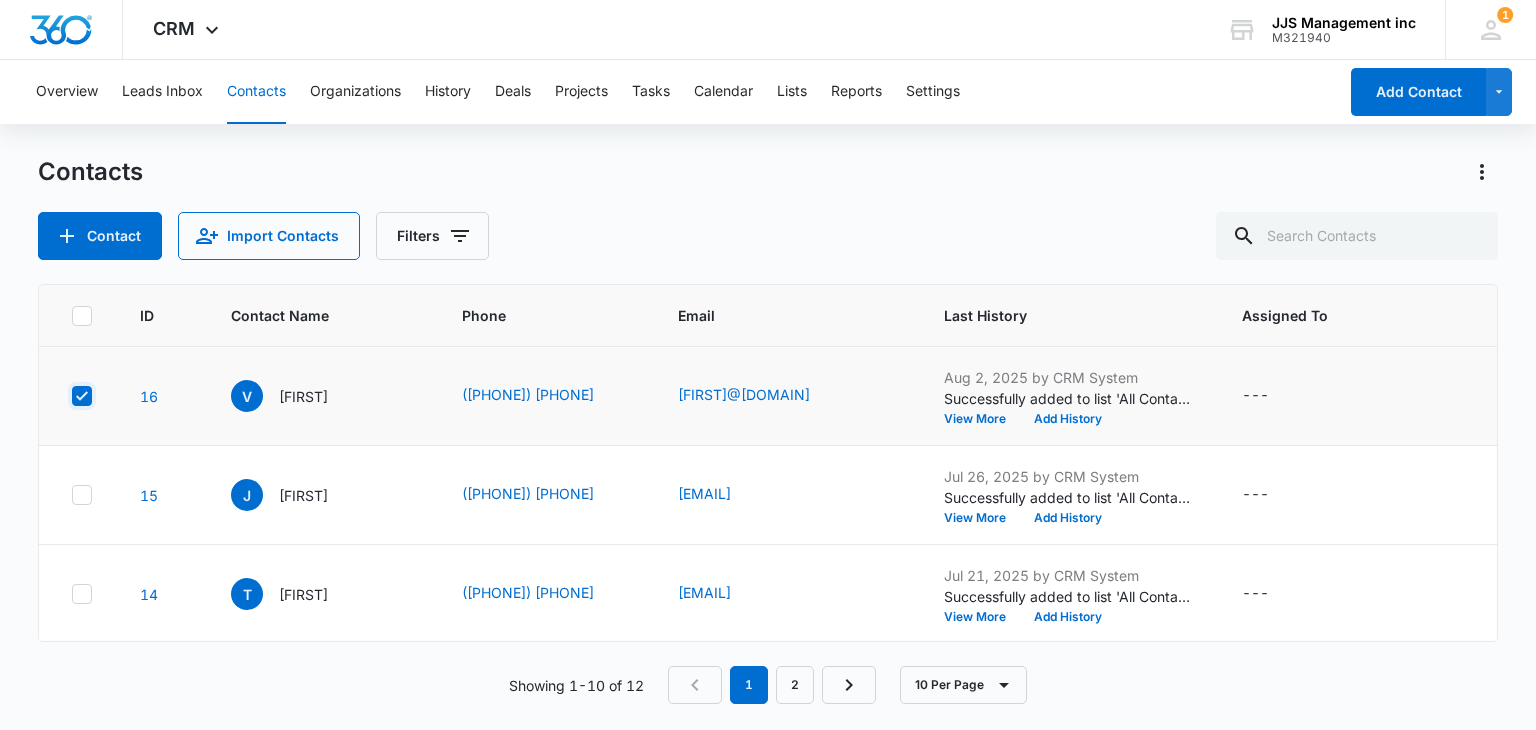 checkbox on "true" 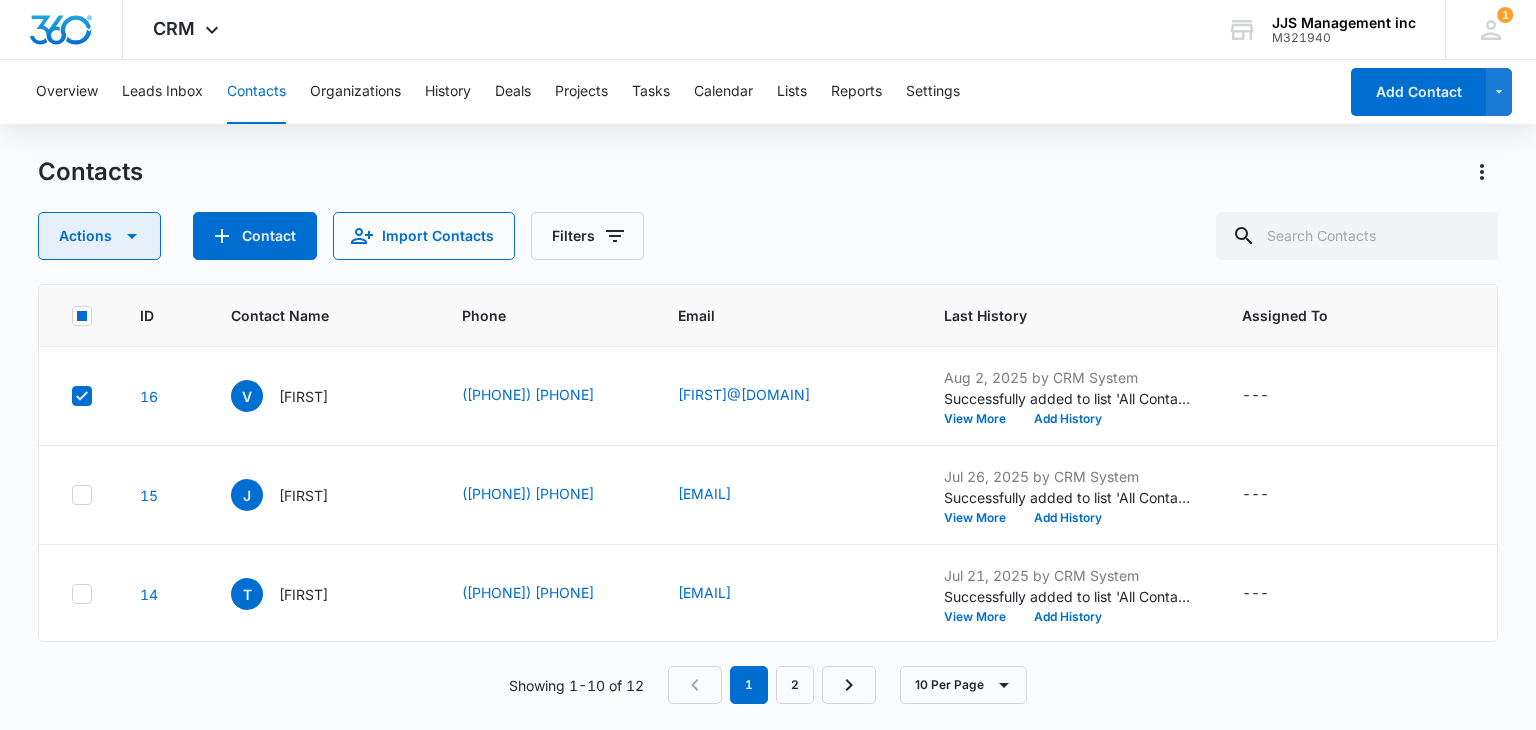 click 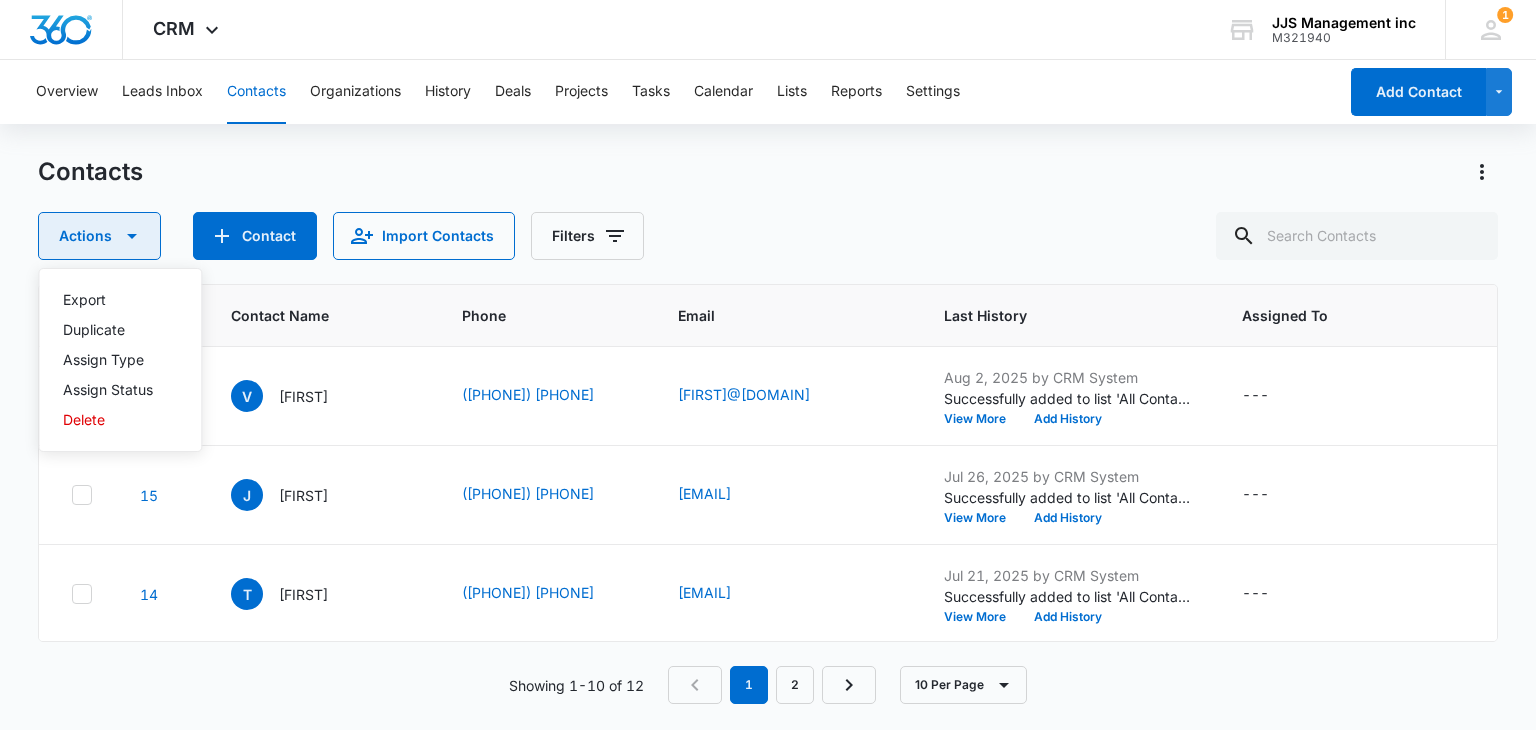 click 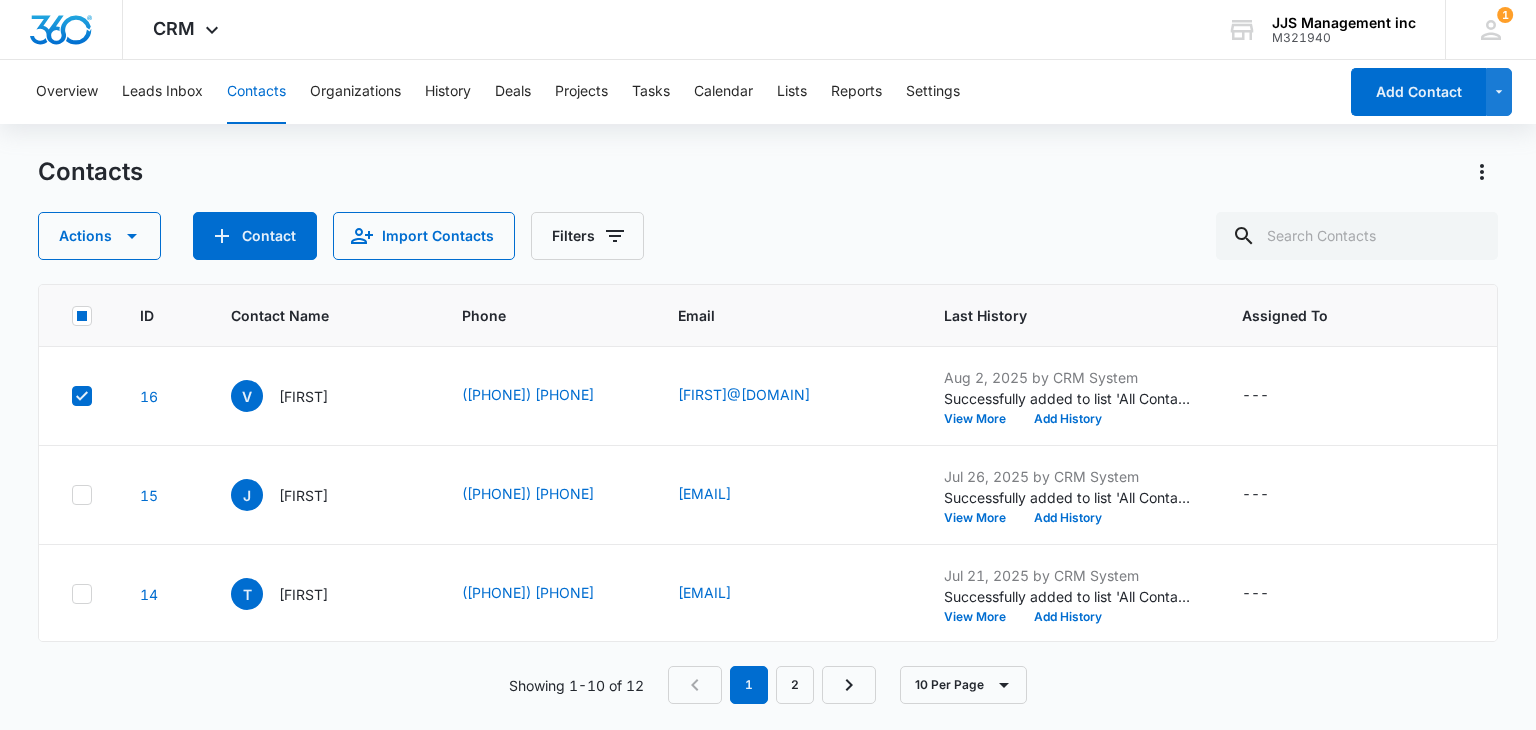 click 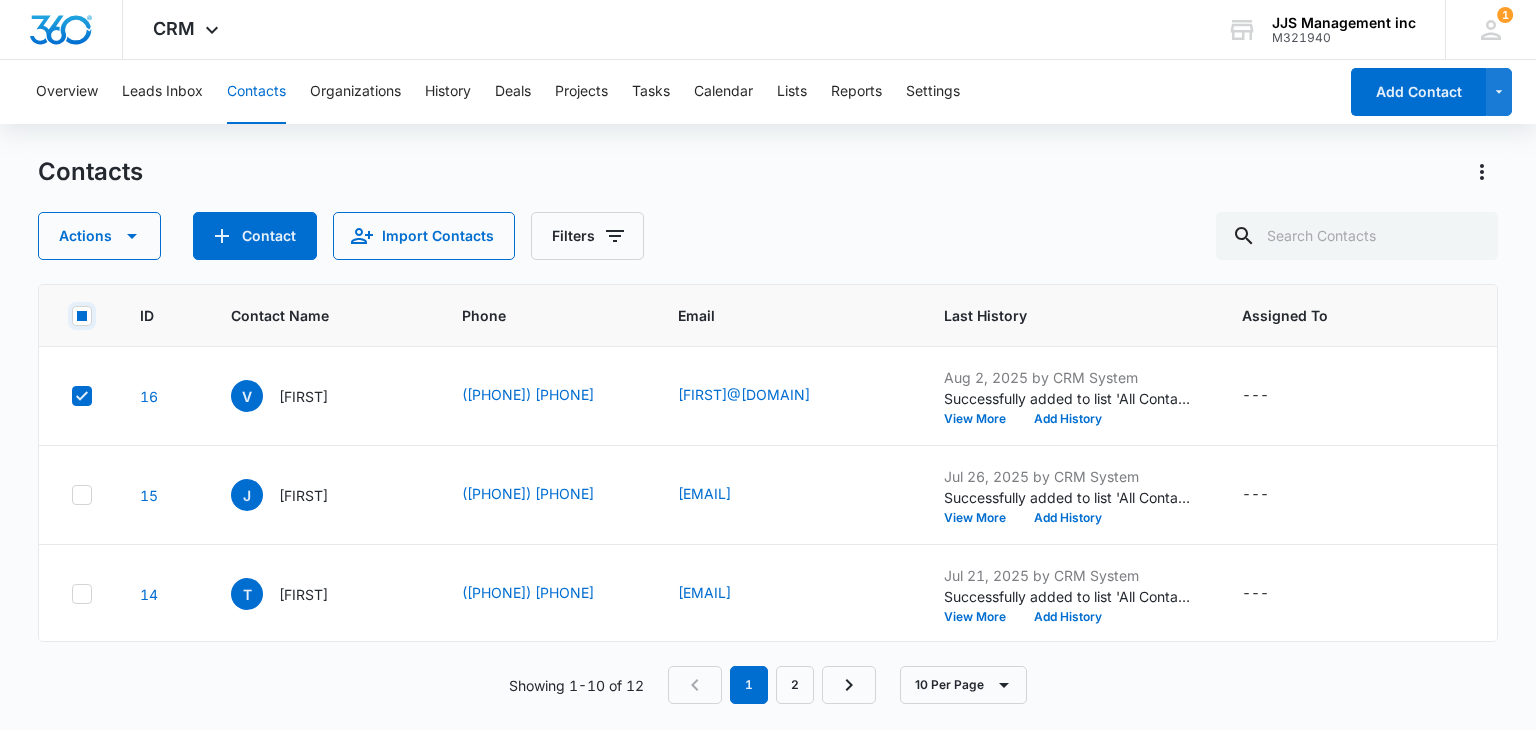 click at bounding box center [71, 315] 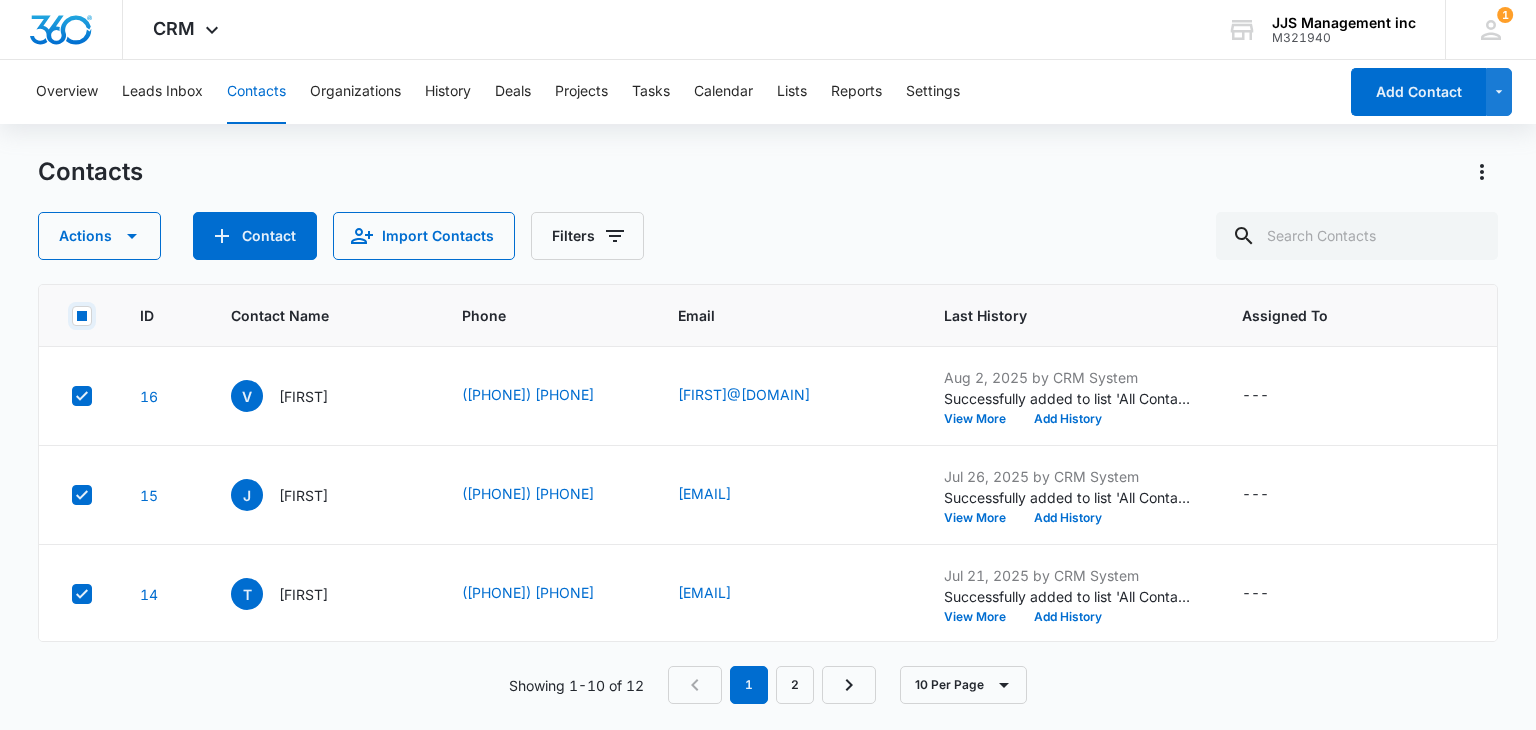 checkbox on "true" 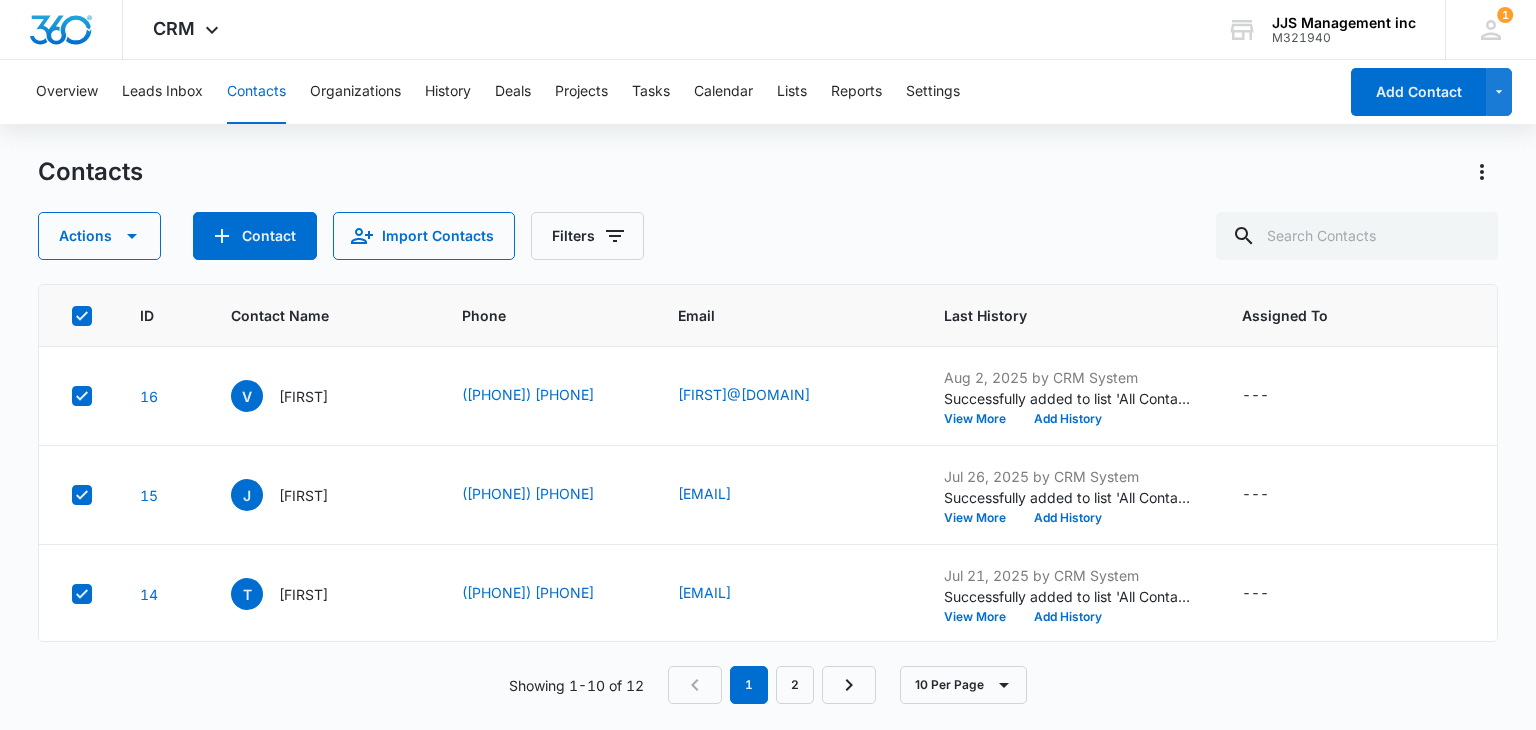 click 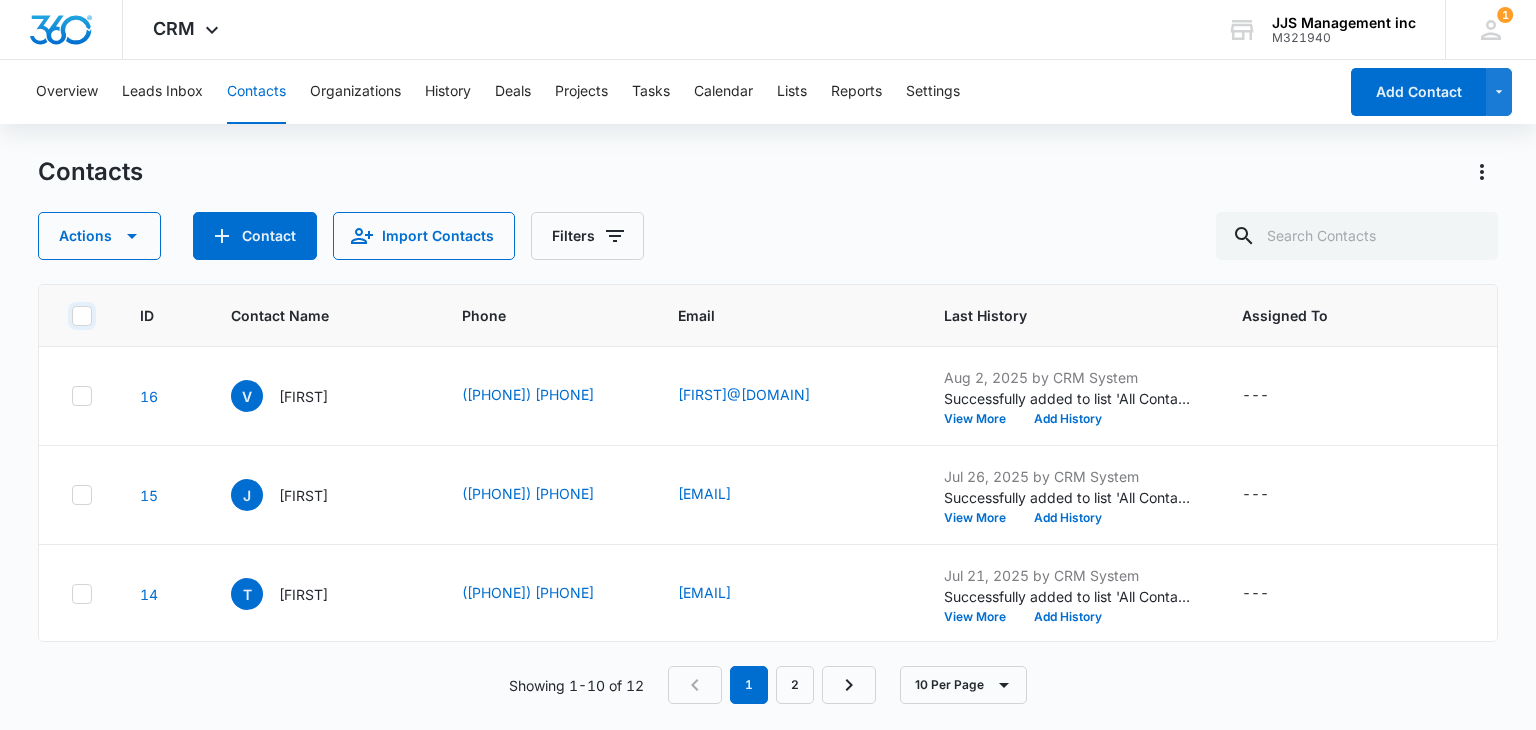 checkbox on "false" 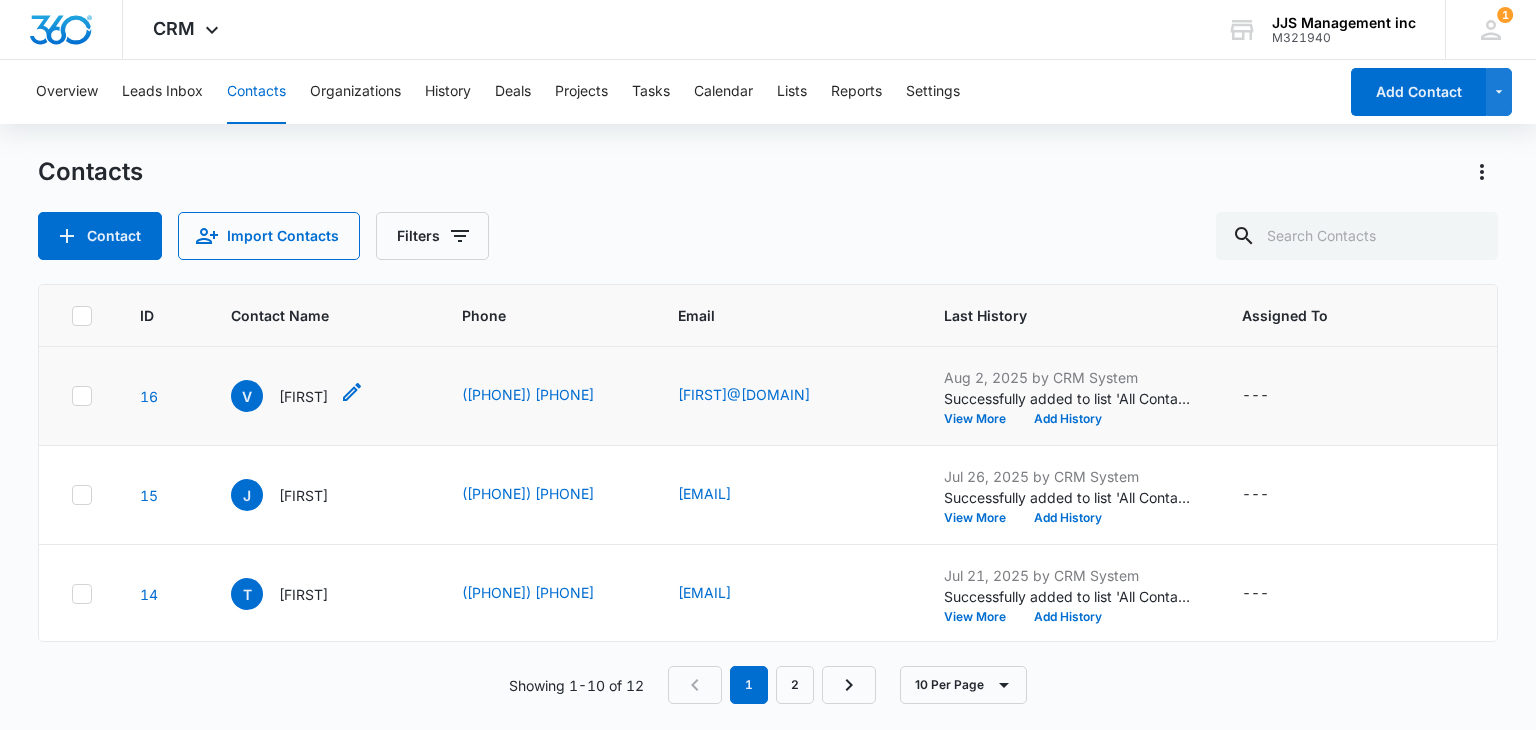 click on "[FIRST]" at bounding box center (303, 396) 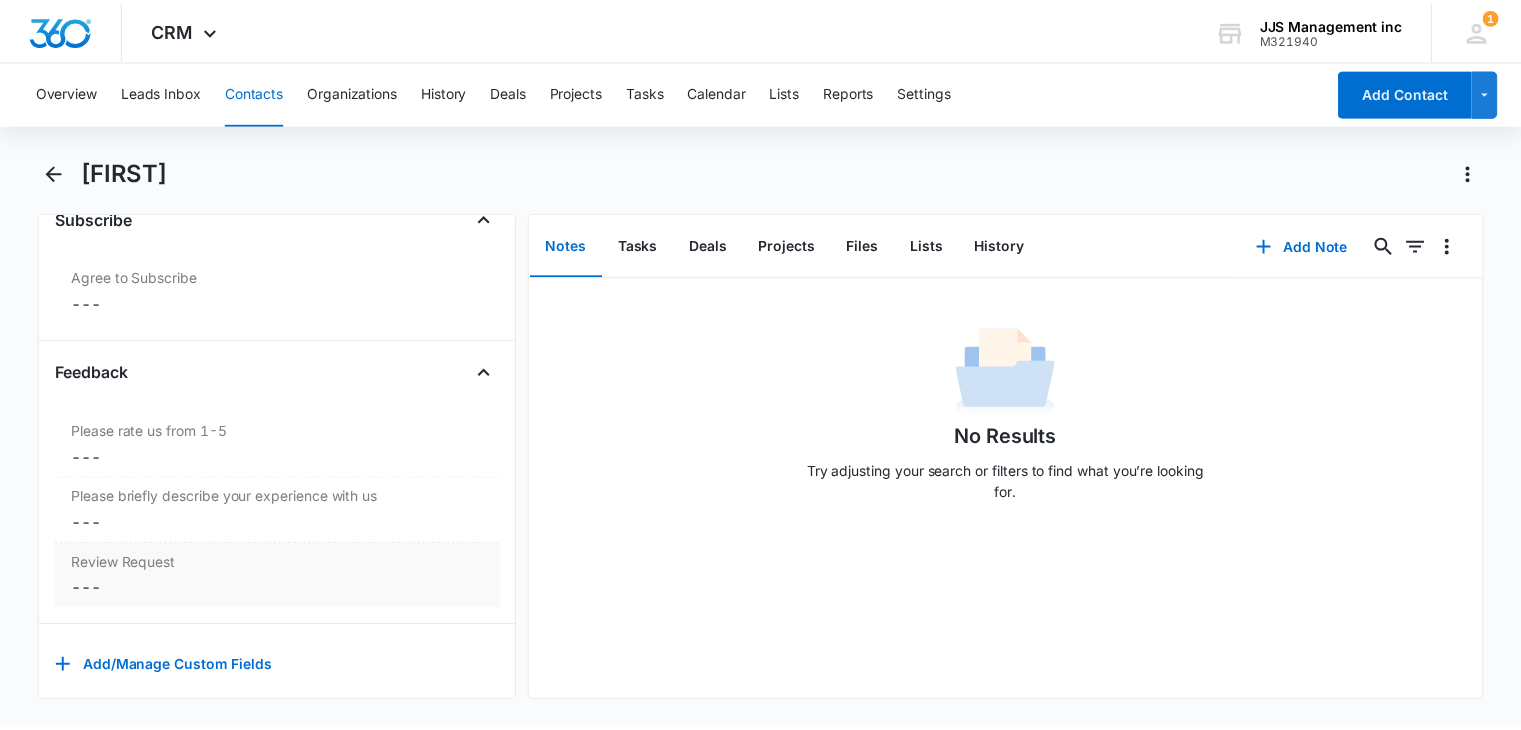 scroll, scrollTop: 2162, scrollLeft: 0, axis: vertical 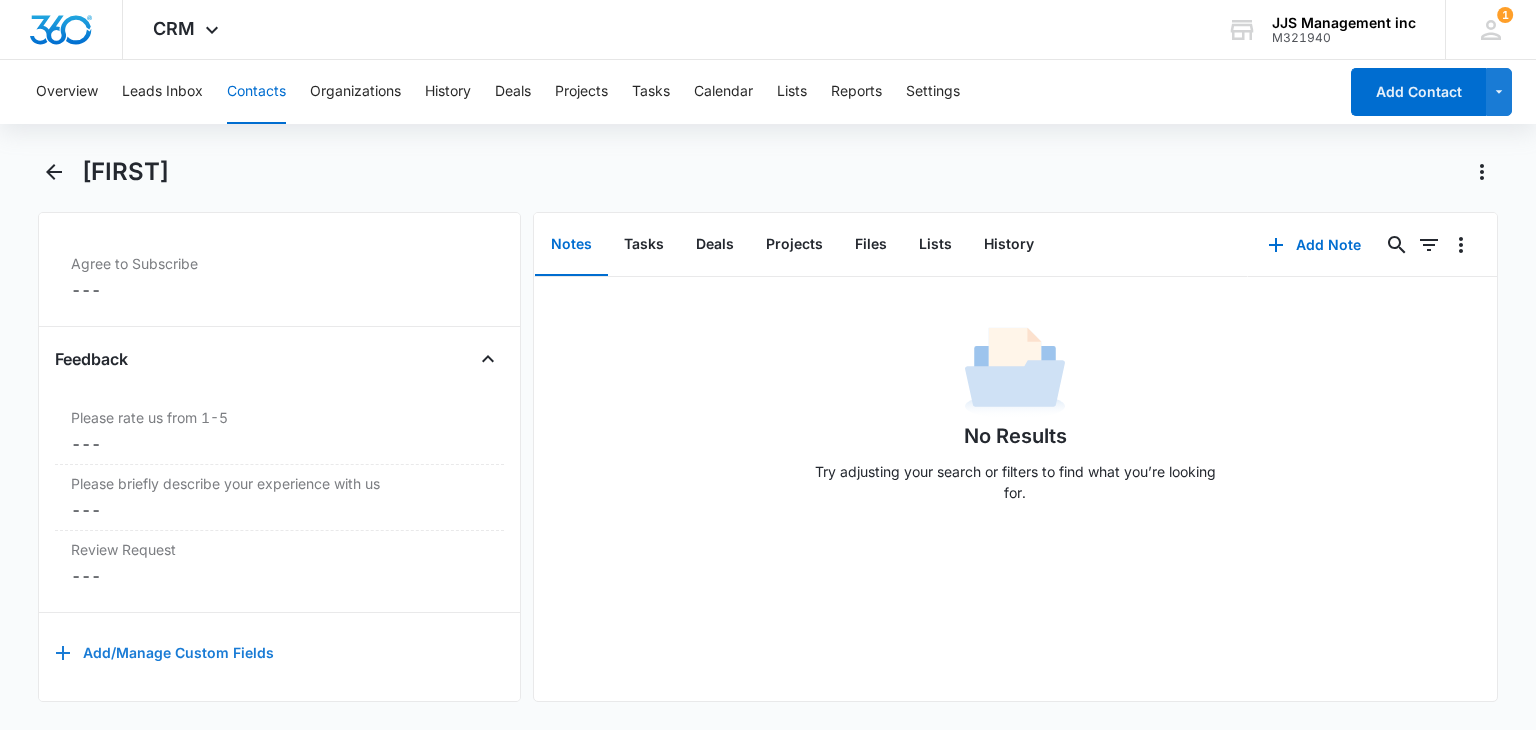 click on "Add/Manage Custom Fields" at bounding box center (164, 653) 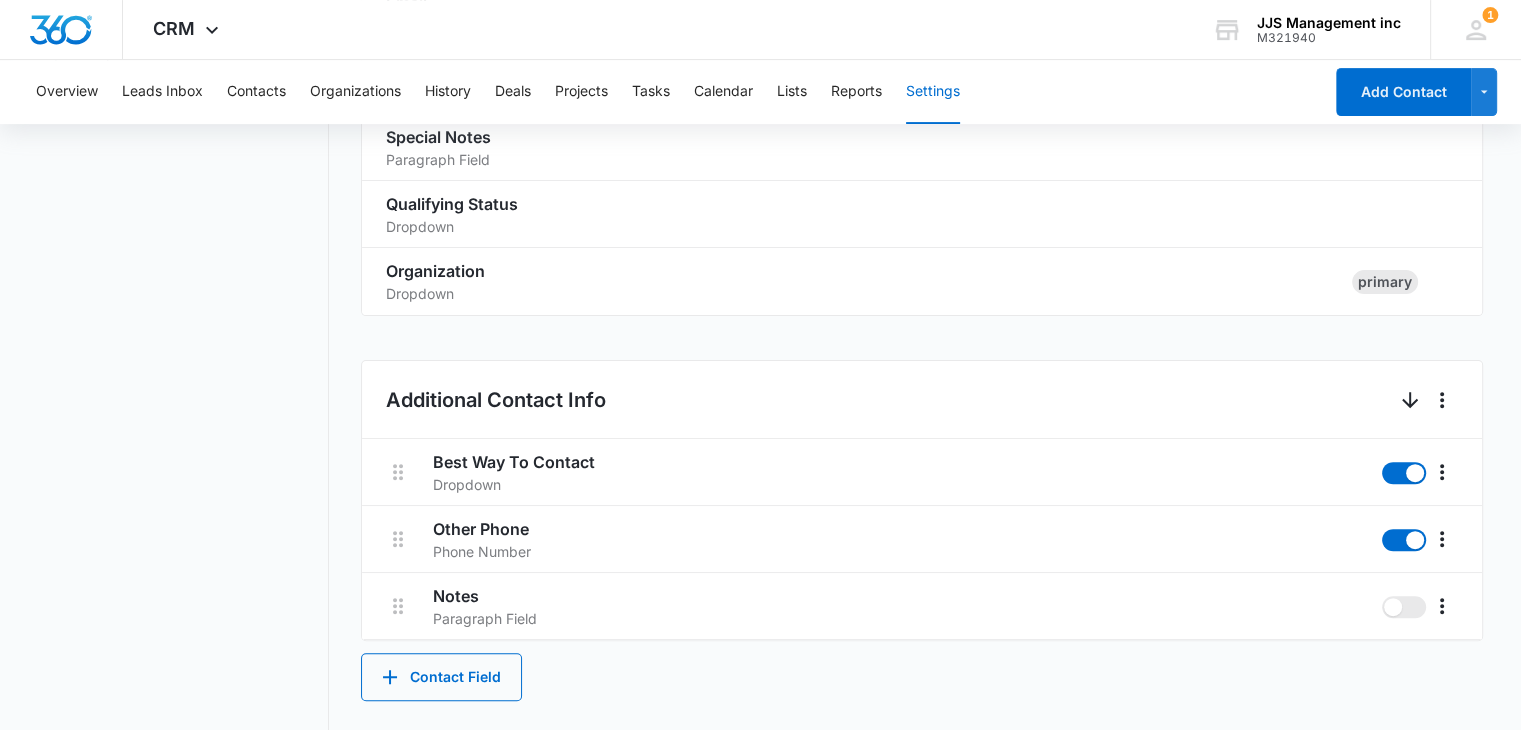 scroll, scrollTop: 0, scrollLeft: 0, axis: both 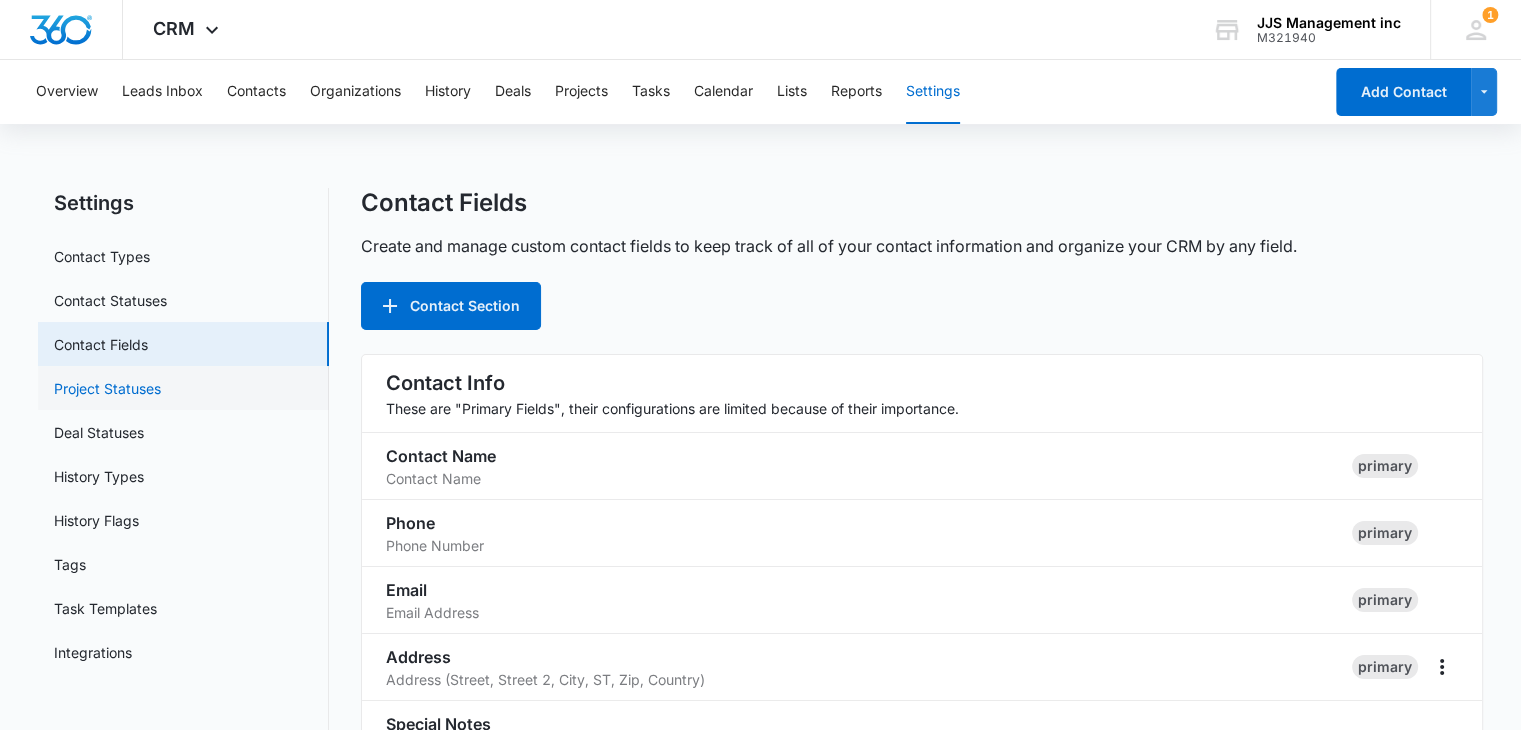 click on "Project Statuses" at bounding box center [107, 388] 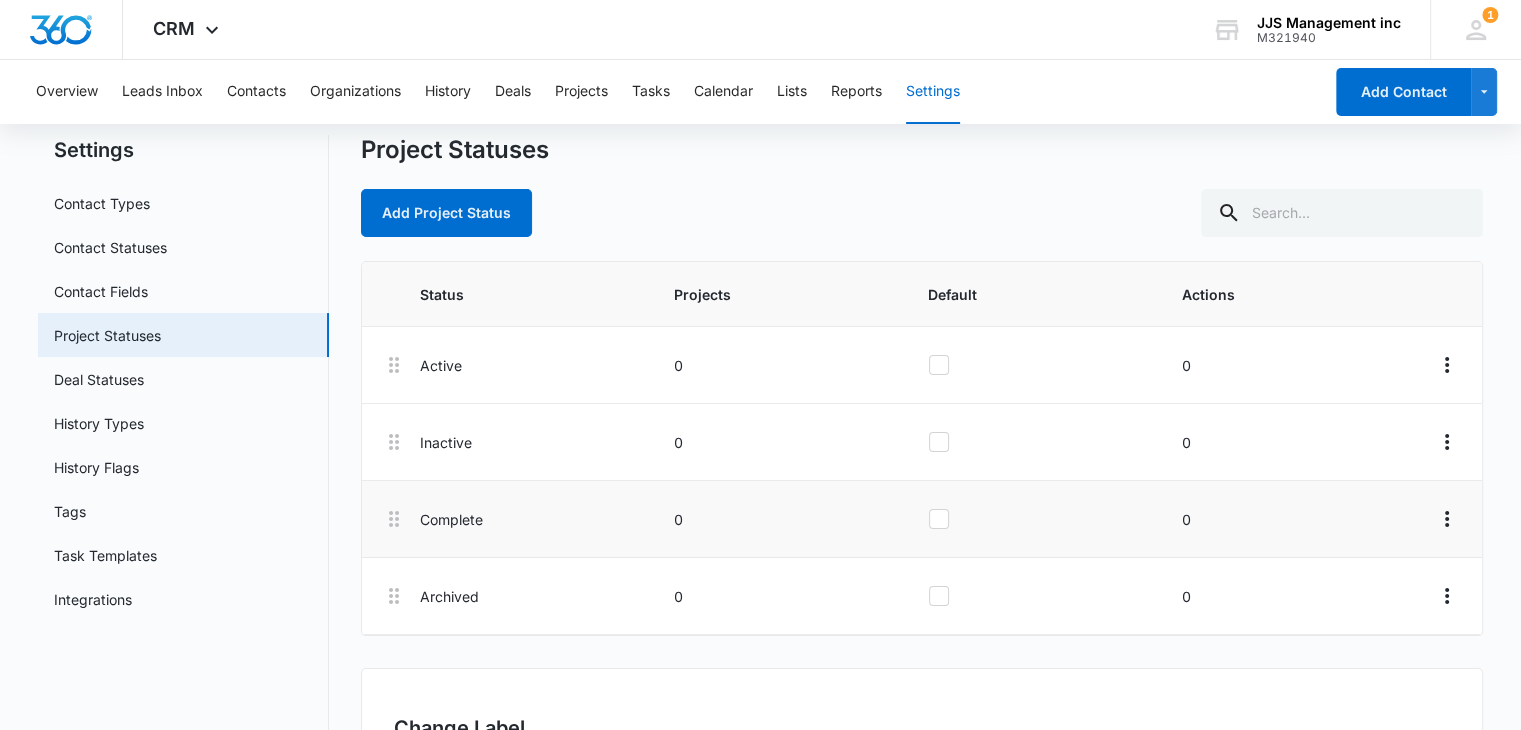 scroll, scrollTop: 100, scrollLeft: 0, axis: vertical 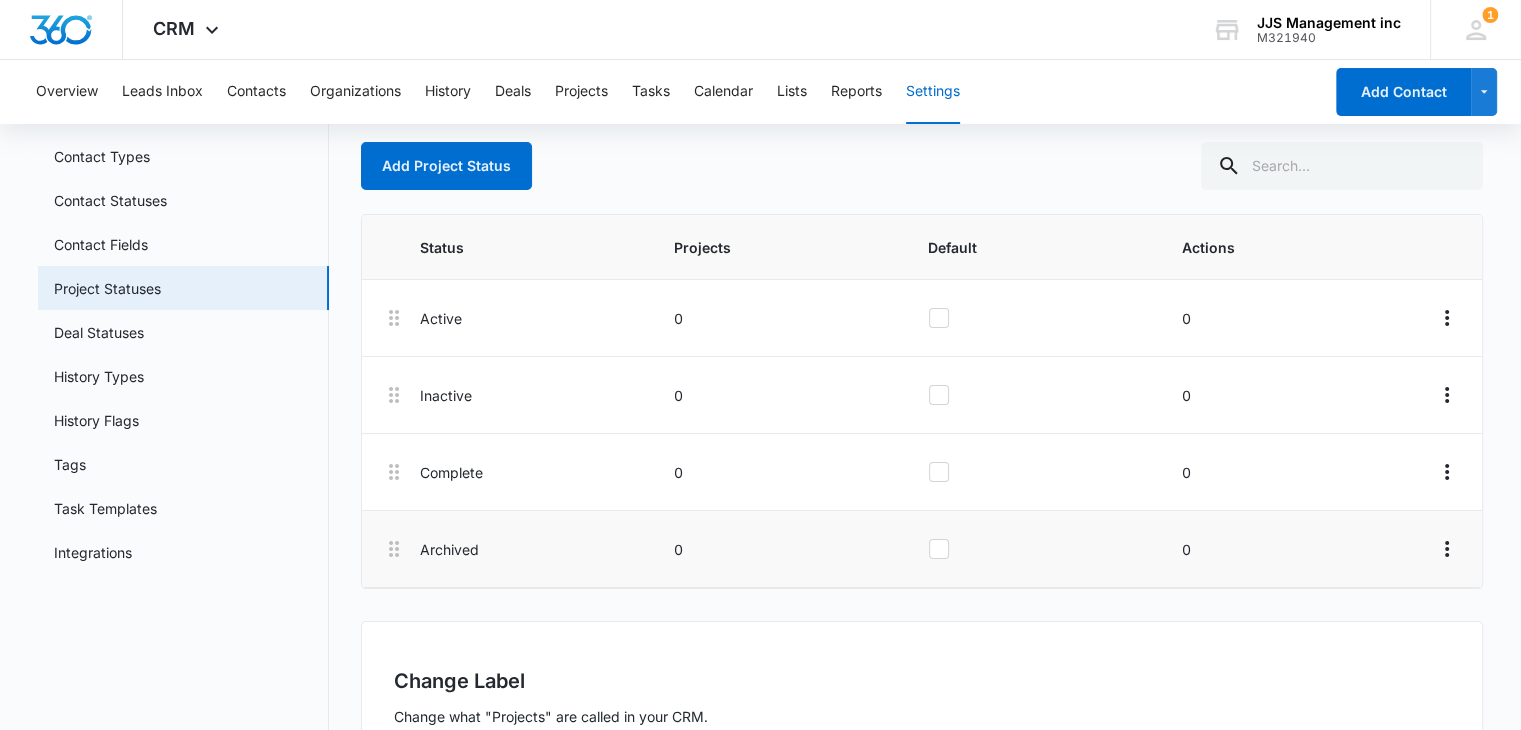 click on "Archived 0 0" at bounding box center [922, 549] 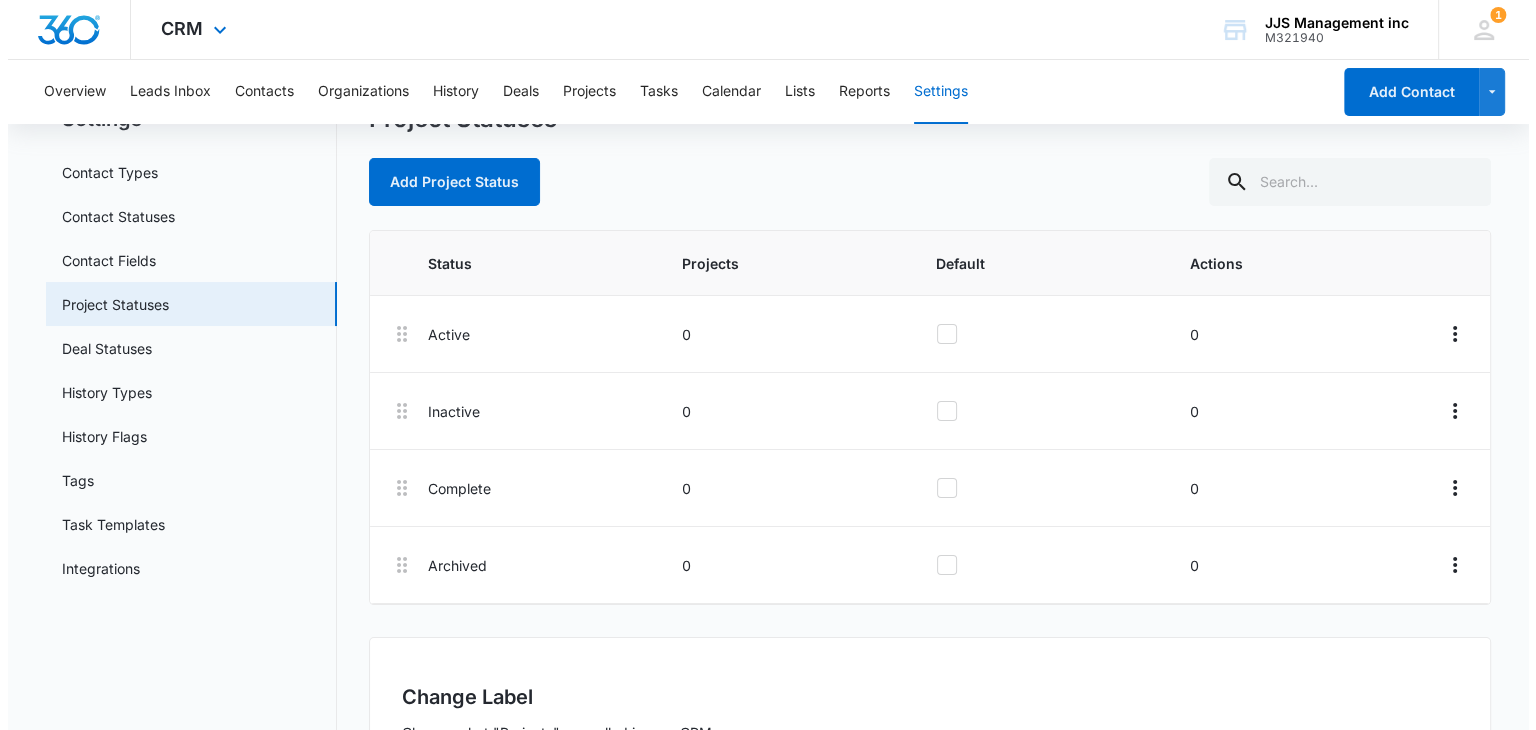 scroll, scrollTop: 0, scrollLeft: 0, axis: both 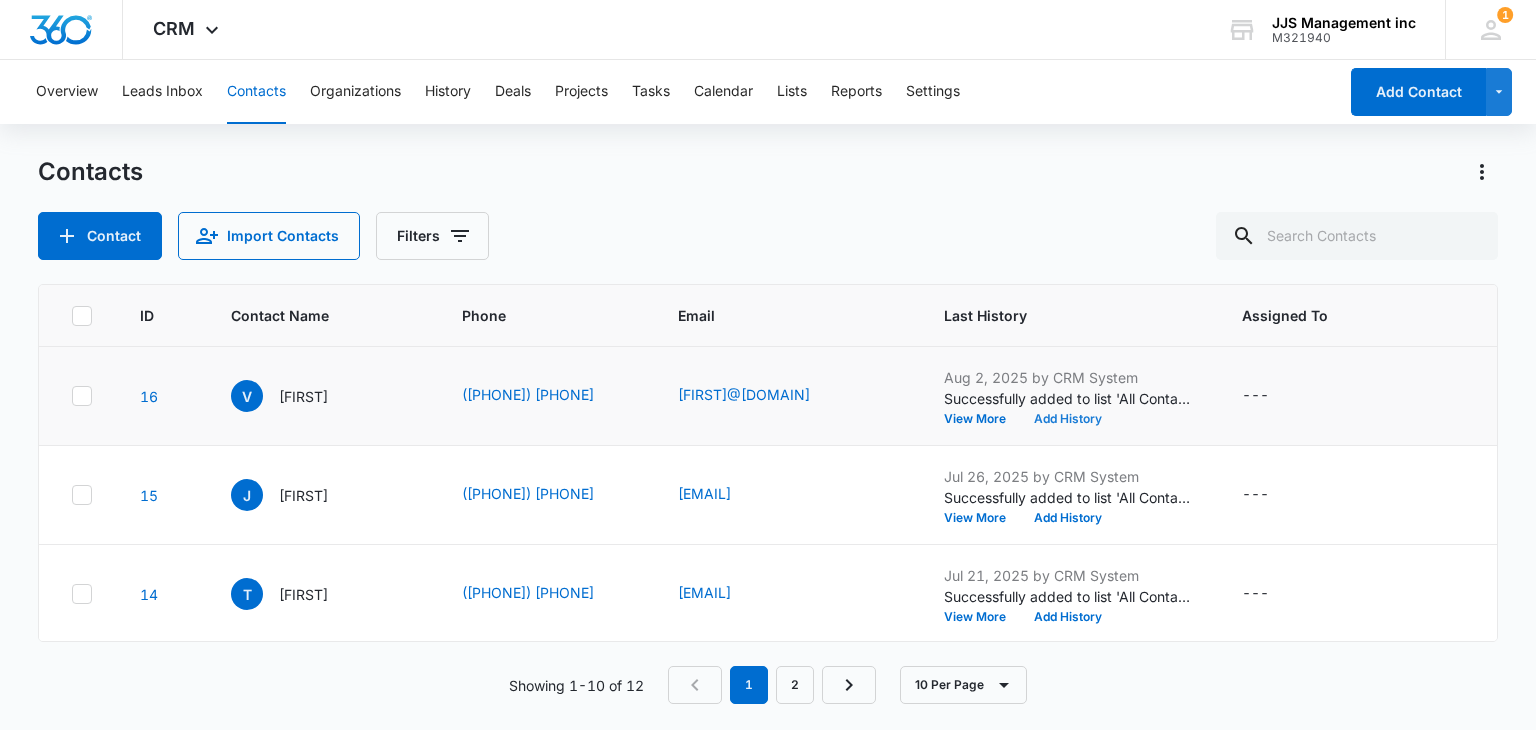 click on "Add History" at bounding box center [1068, 419] 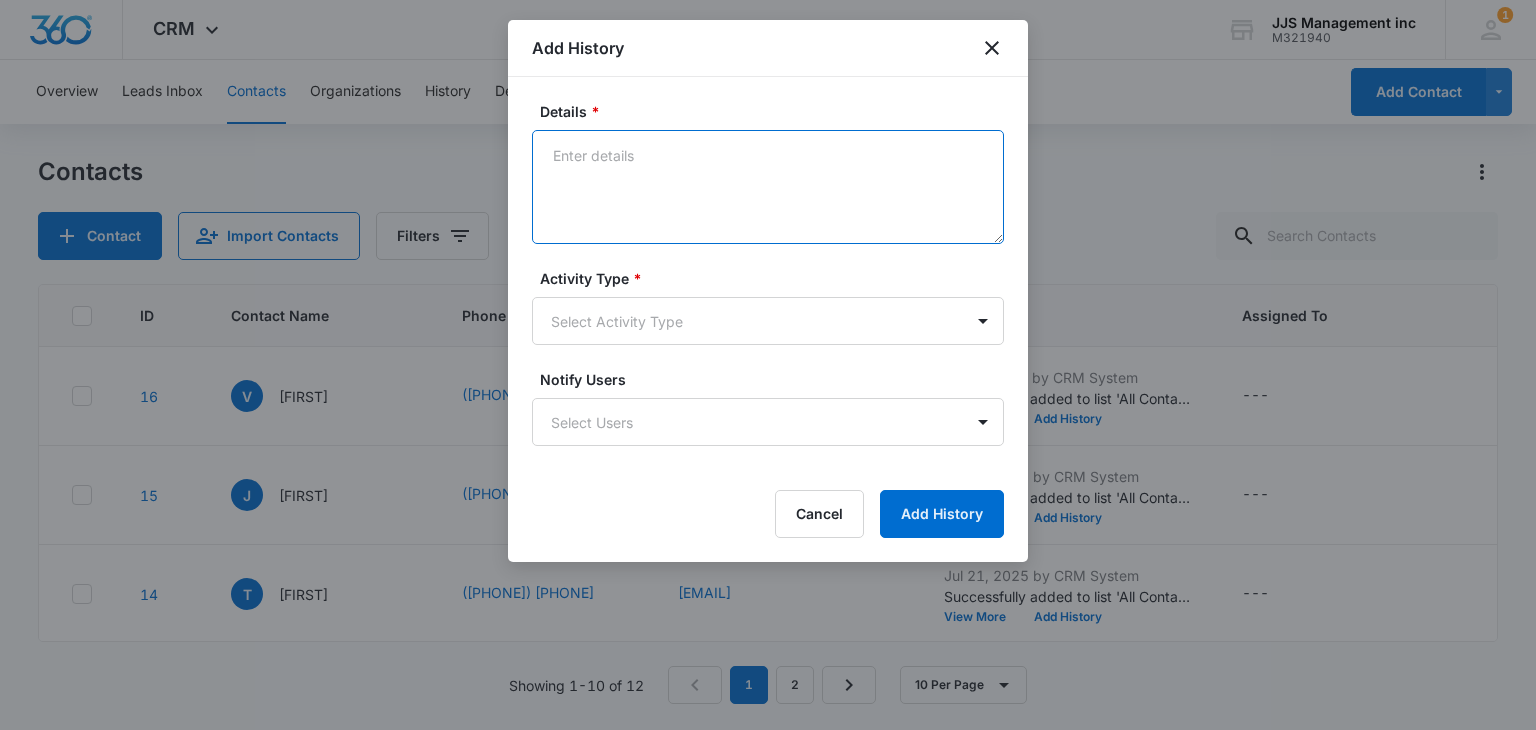 click on "Details *" at bounding box center [768, 187] 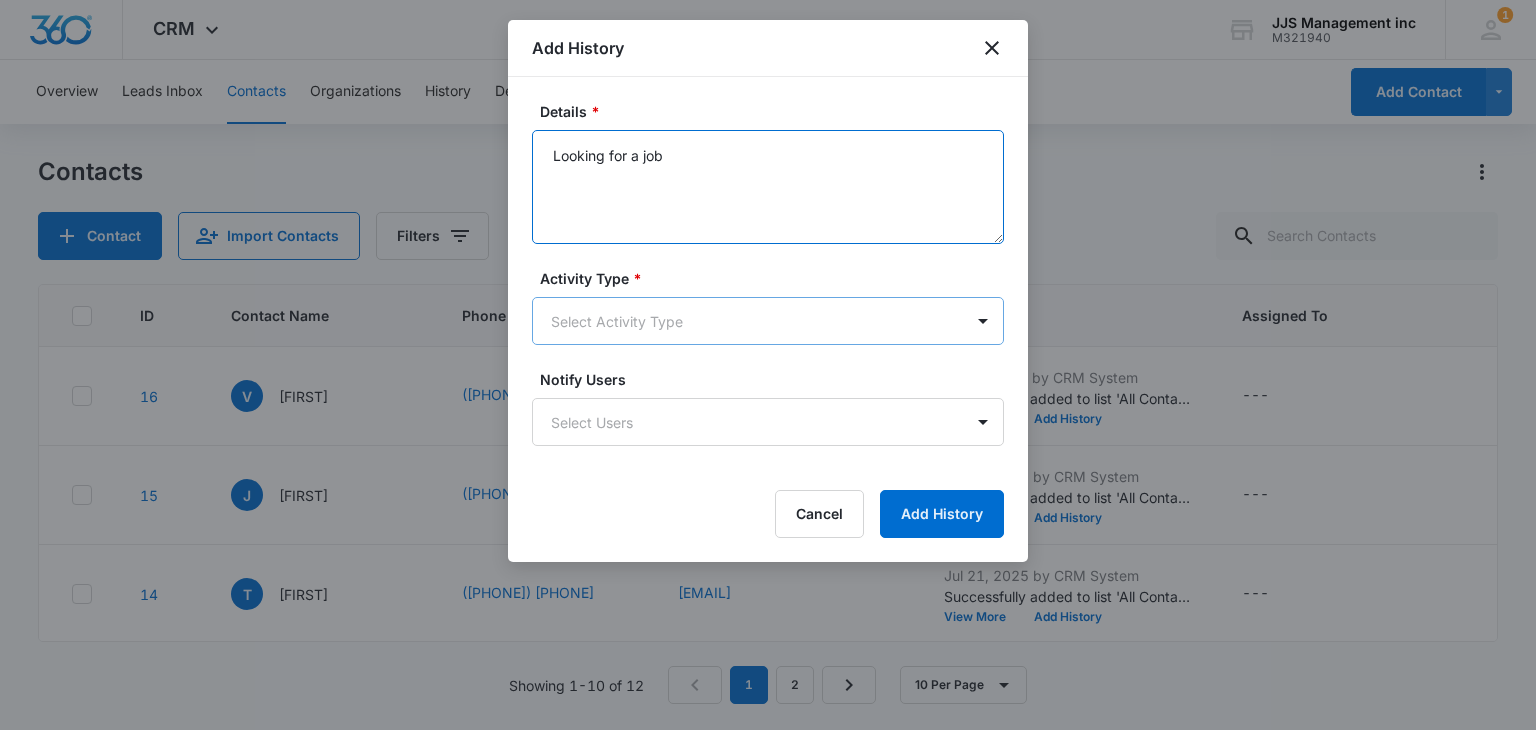type on "Looking for a job" 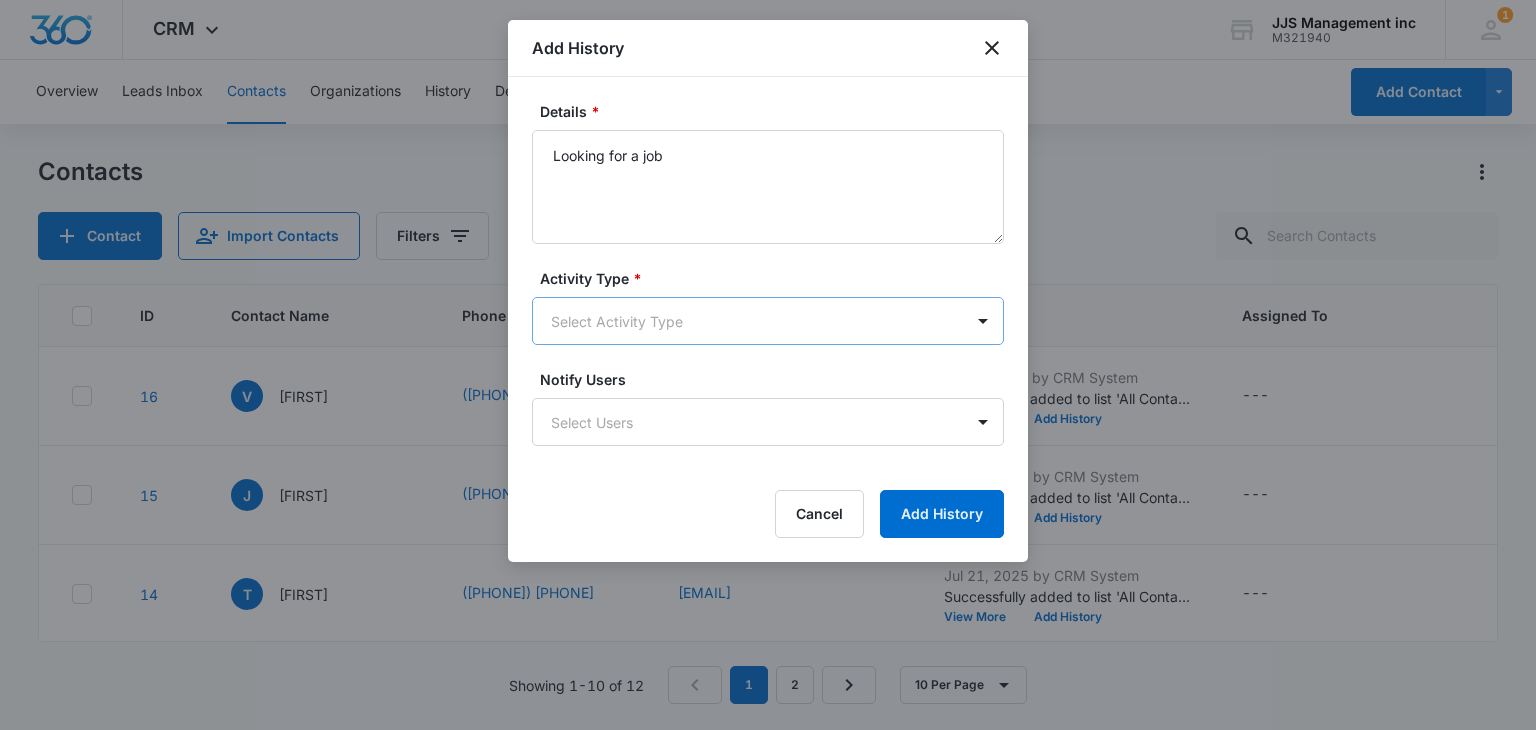 click on "CRM Apps Reputation Forms CRM Email Social POS Content Ads Intelligence Files Brand Settings JJS Management inc M321940 Your Accounts View All 1 ZW [FIRST] [LAST] [EMAIL] My Profile 1 Notifications Support Logout Terms & Conditions • Privacy Policy Overview Leads Inbox Contacts Organizations History Deals Projects Tasks Calendar Lists Reports Settings Add Contact Contacts Contact Import Contacts Filters ID Contact Name Phone Email Last History Assigned To Contact Type Contact Status Organization Address 16 [FIRST] [LAST] ([PHONE]) [EMAIL] [MONTH] [NUMBER], [YEAR] by CRM System Successfully added to list 'All Contacts'. View More Add History --- Lead Lead --- --- 15 [FIRST] [FIRST] ([PHONE]) [EMAIL] [MONTH] [NUMBER], [YEAR] by CRM System Successfully added to list 'All Contacts'. View More Add History --- Lead Lead --- --- 14 [FIRST] [FIRST] ([PHONE]) [EMAIL] [MONTH] [NUMBER], [YEAR] by CRM System Successfully added to list 'All Contacts'. View More Add History --- Lead Lead" at bounding box center (768, 365) 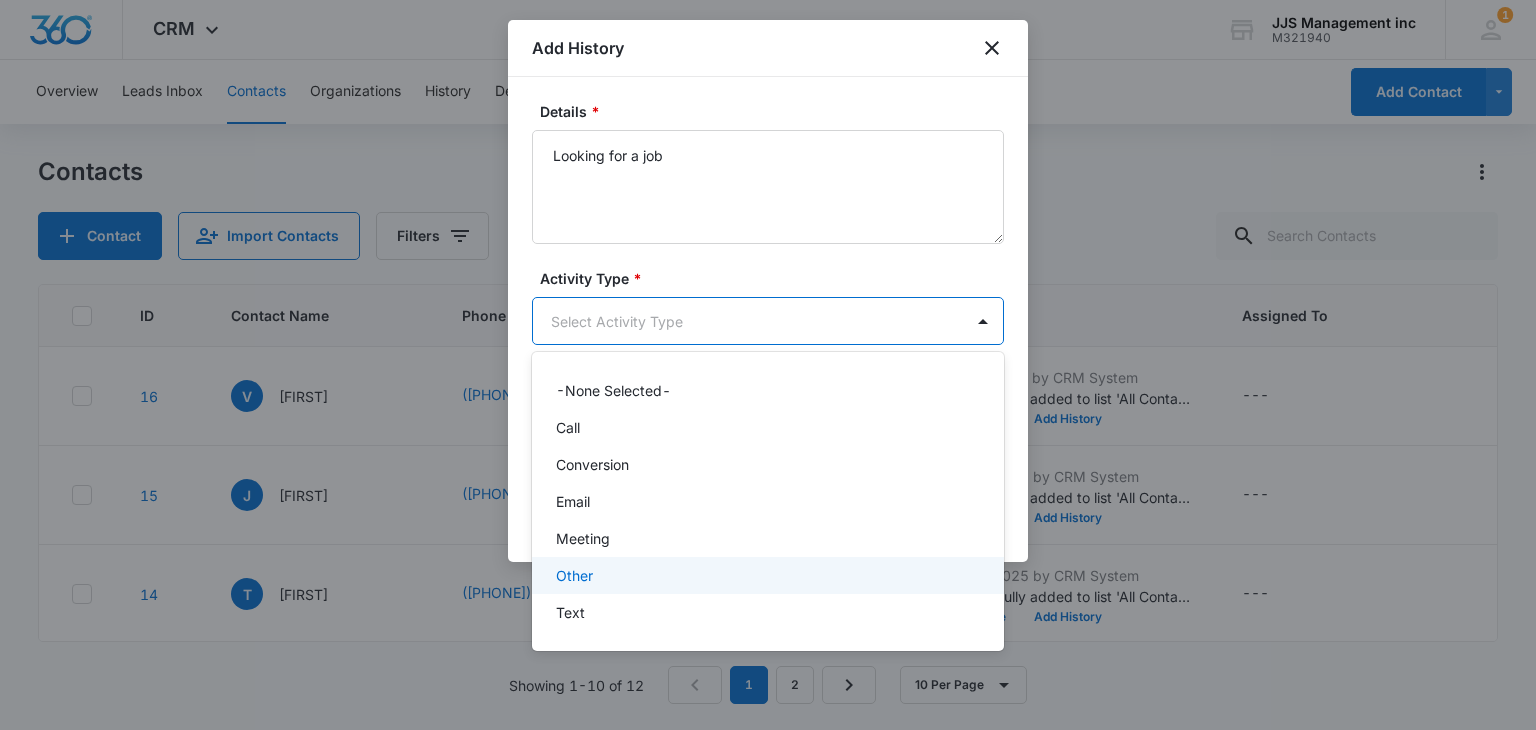 click on "Other" at bounding box center (766, 575) 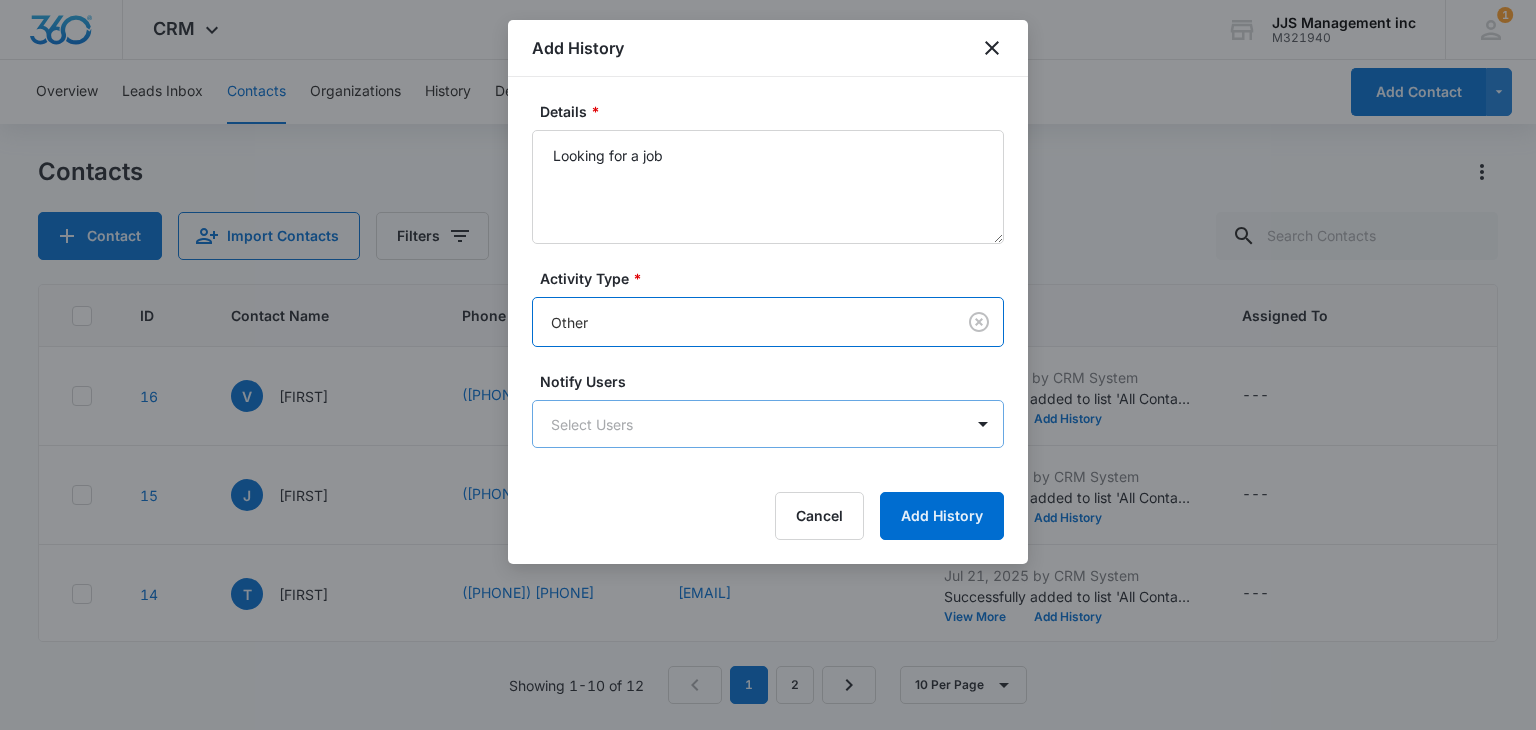 click on "CRM Apps Reputation Forms CRM Email Social POS Content Ads Intelligence Files Brand Settings JJS Management inc M321940 Your Accounts View All 1 ZW [FIRST] [LAST] [EMAIL] My Profile 1 Notifications Support Logout Terms & Conditions • Privacy Policy Overview Leads Inbox Contacts Organizations History Deals Projects Tasks Calendar Lists Reports Settings Add Contact Contacts Contact Import Contacts Filters ID Contact Name Phone Email Last History Assigned To Contact Type Contact Status Organization Address 16 [FIRST] [LAST] ([PHONE]) [EMAIL] [MONTH] [NUMBER], [YEAR] by CRM System Successfully added to list 'All Contacts'. View More Add History --- Lead Lead --- --- 15 [FIRST] [FIRST] ([PHONE]) [EMAIL] [MONTH] [NUMBER], [YEAR] by CRM System Successfully added to list 'All Contacts'. View More Add History --- Lead Lead --- --- 14 [FIRST] [FIRST] ([PHONE]) [EMAIL] [MONTH] [NUMBER], [YEAR] by CRM System Successfully added to list 'All Contacts'. View More Add History --- Lead Lead" at bounding box center [768, 365] 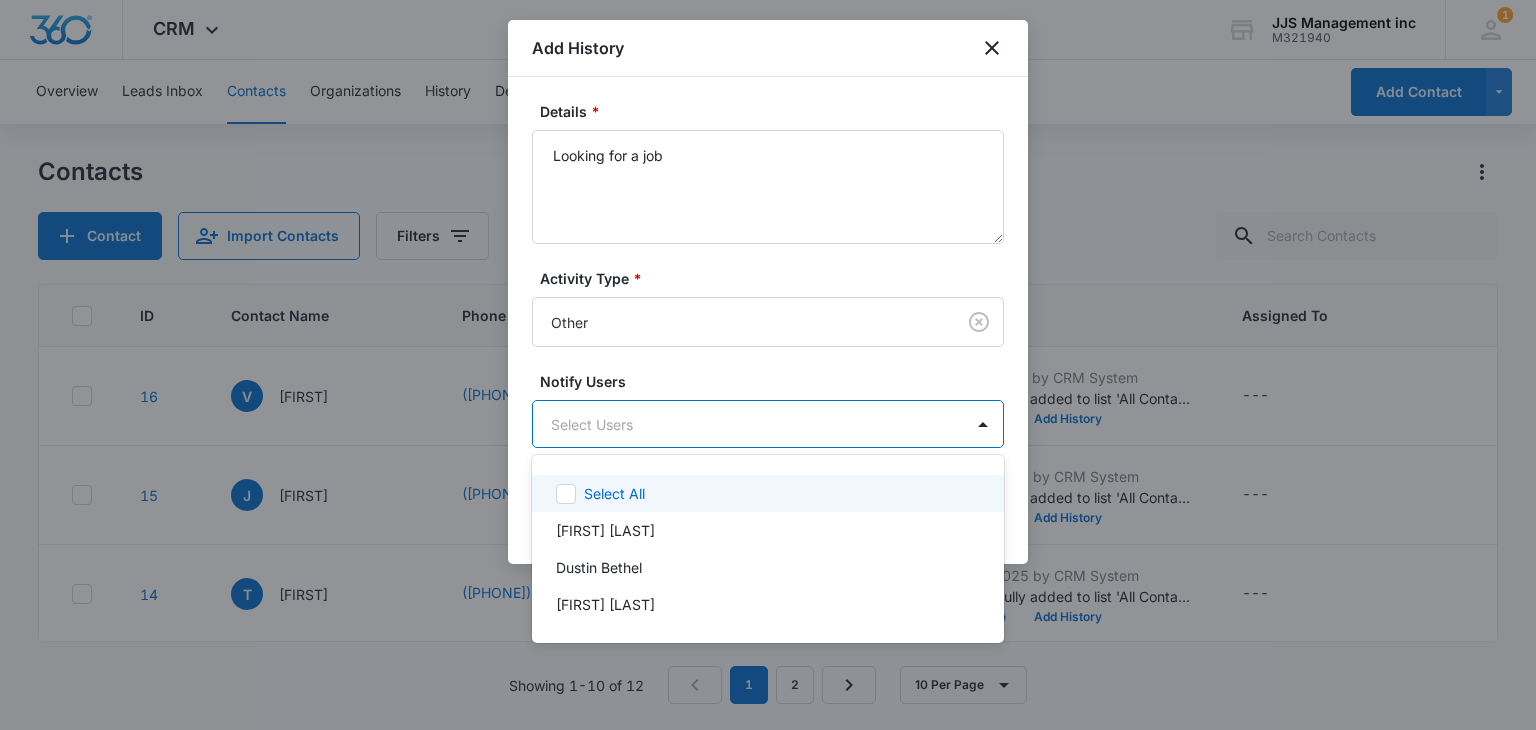 click at bounding box center (768, 365) 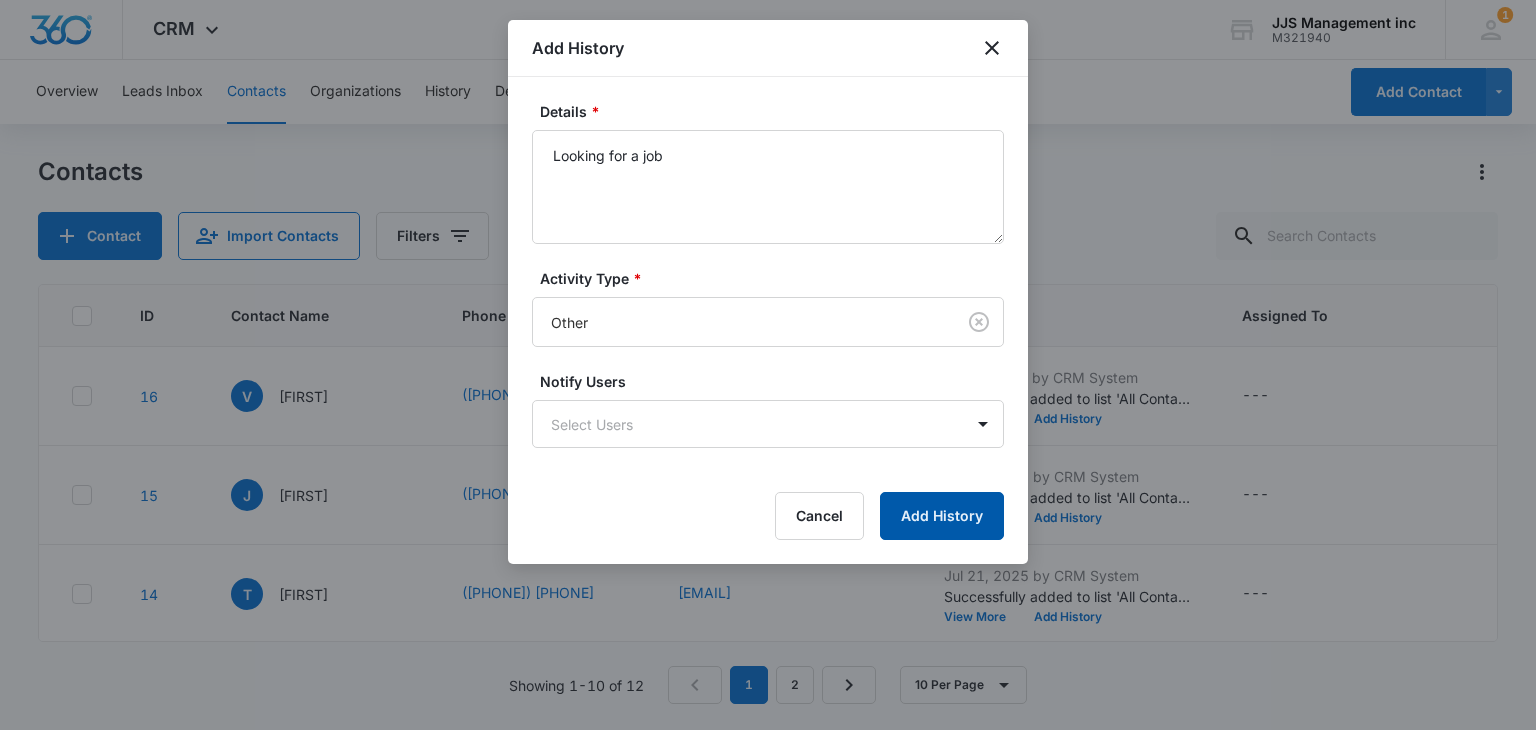 click on "Add History" at bounding box center (942, 516) 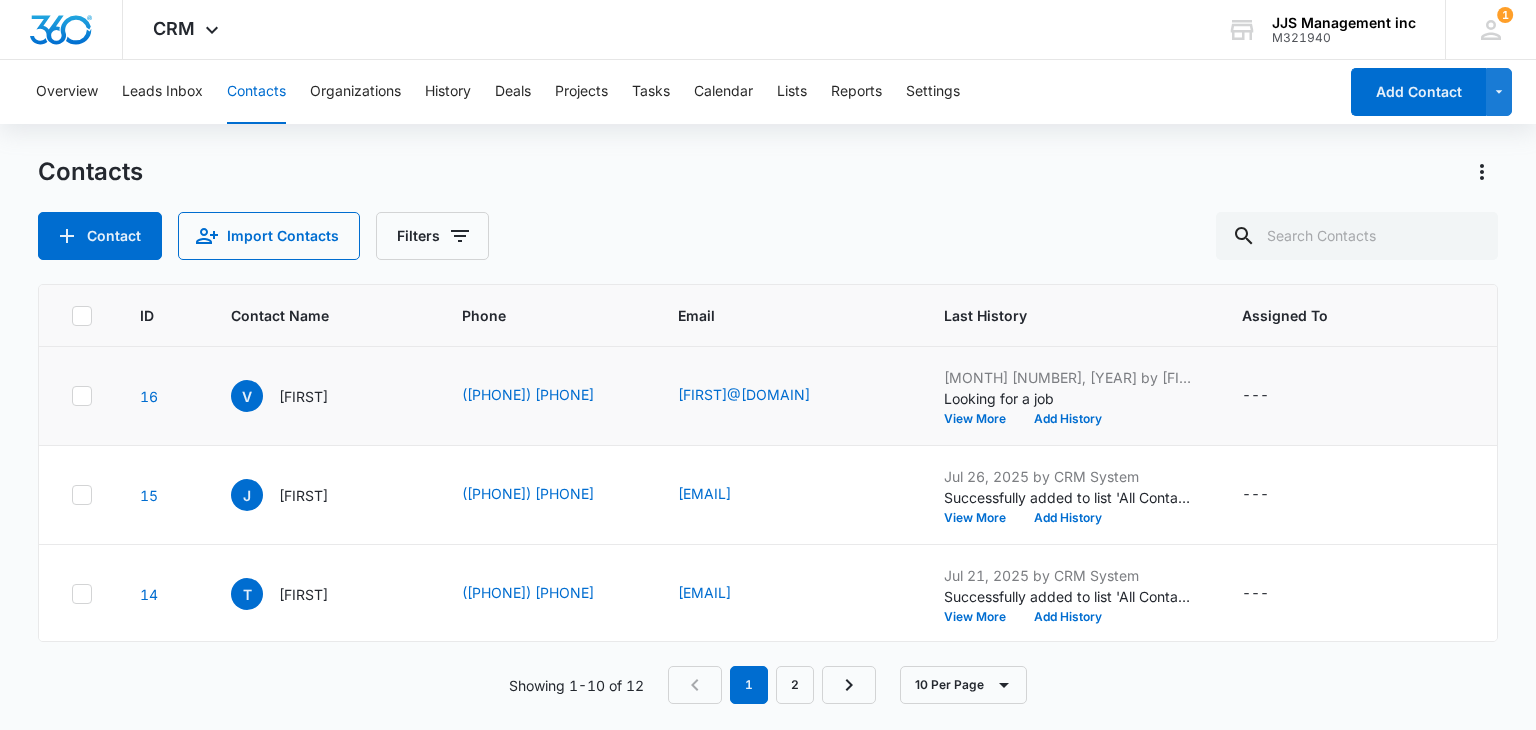 click 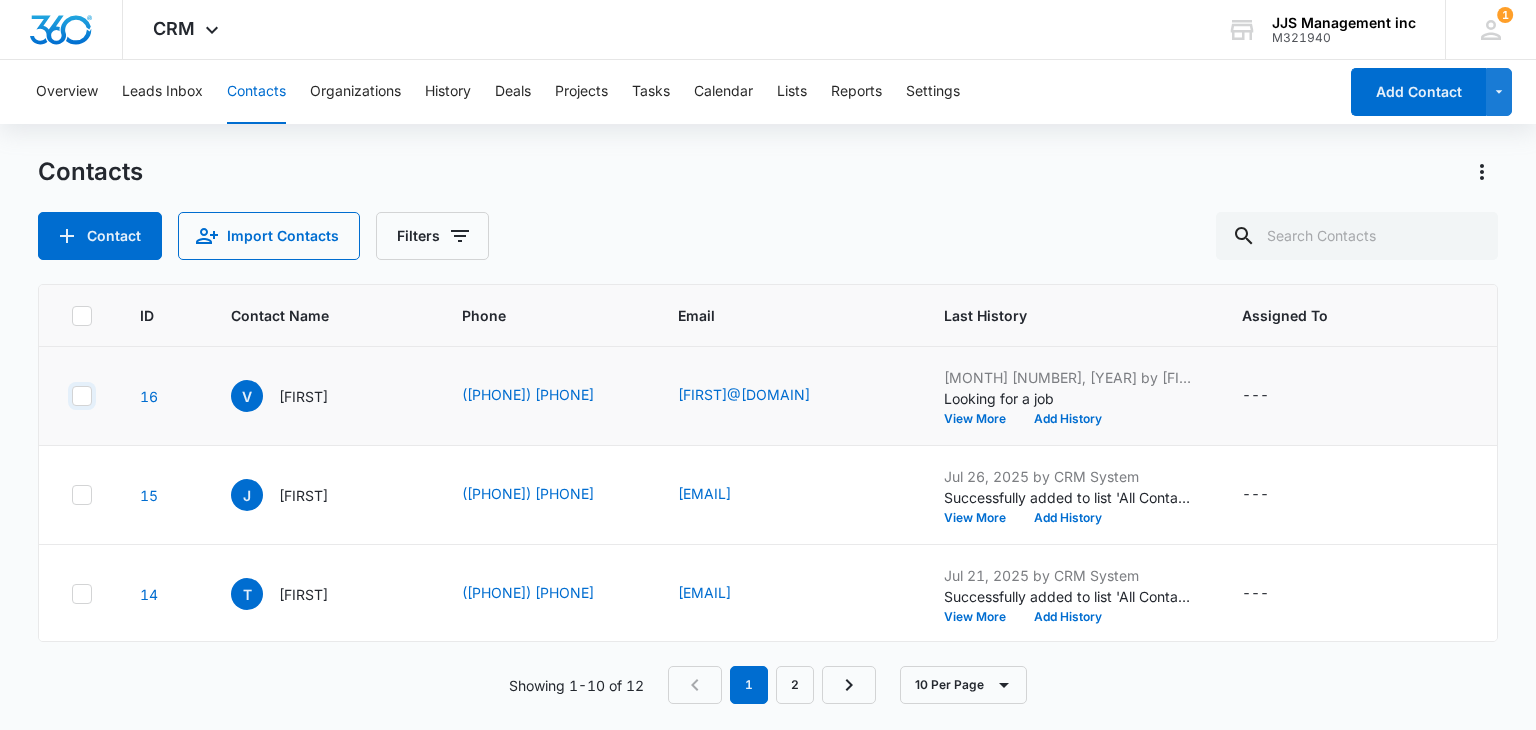 click at bounding box center [71, 396] 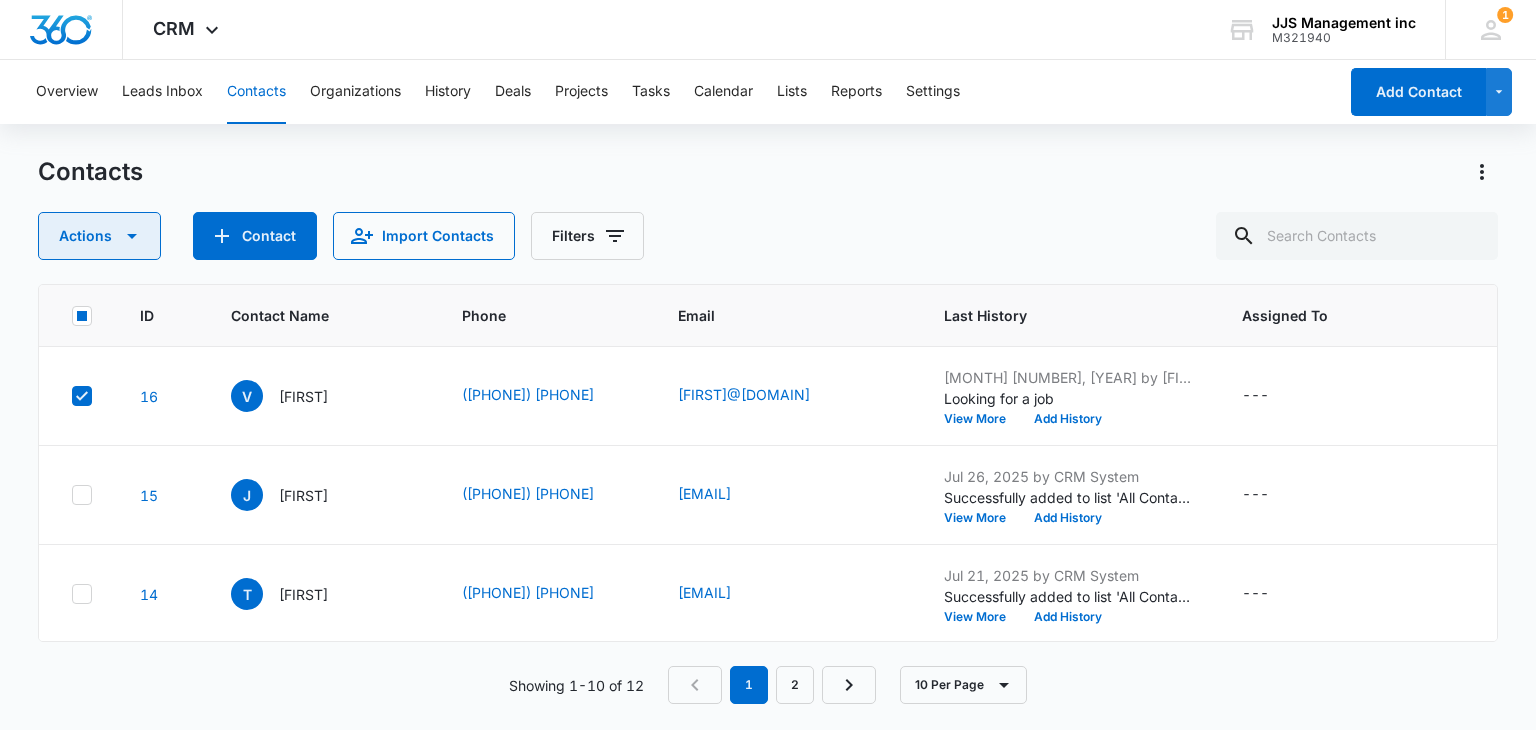click 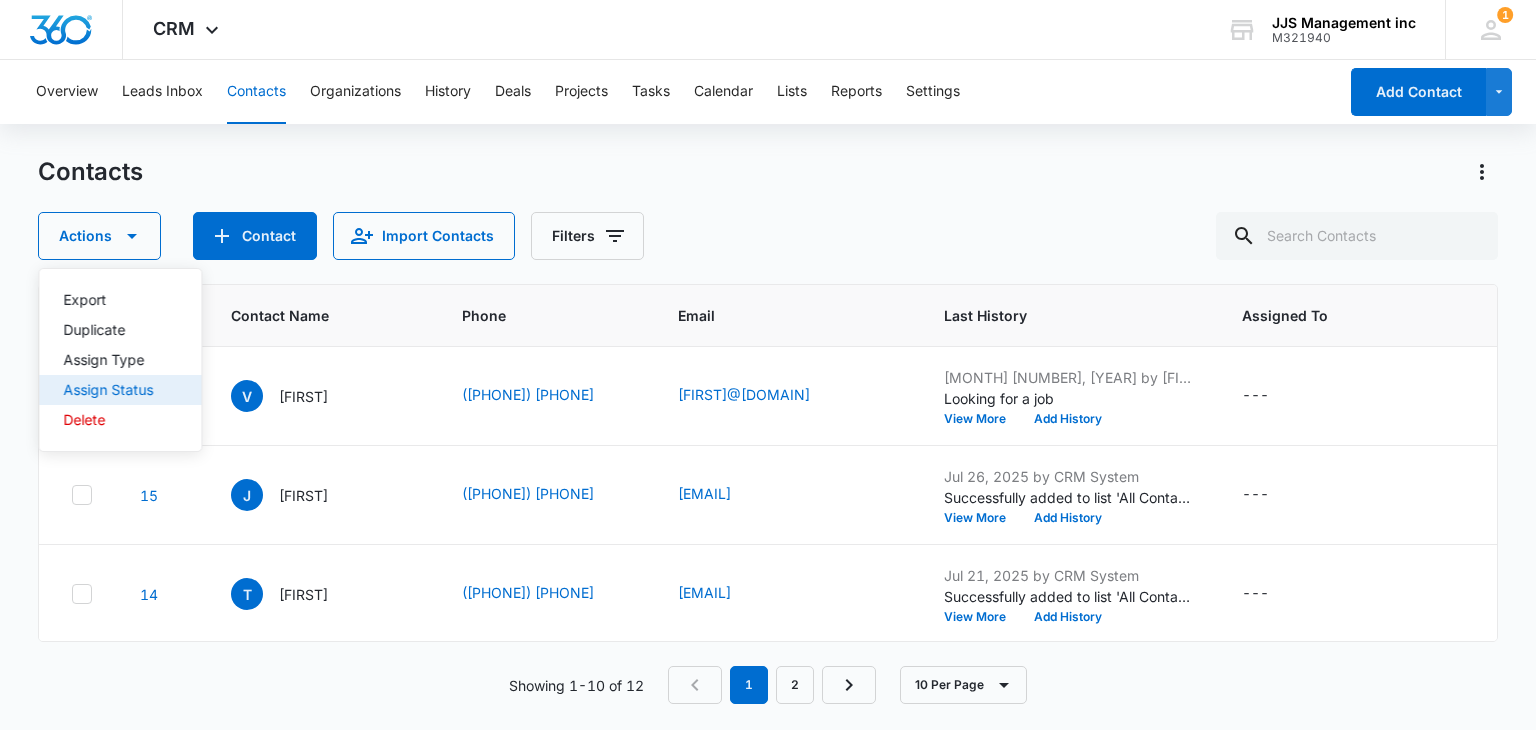 click on "Assign Status" at bounding box center [108, 390] 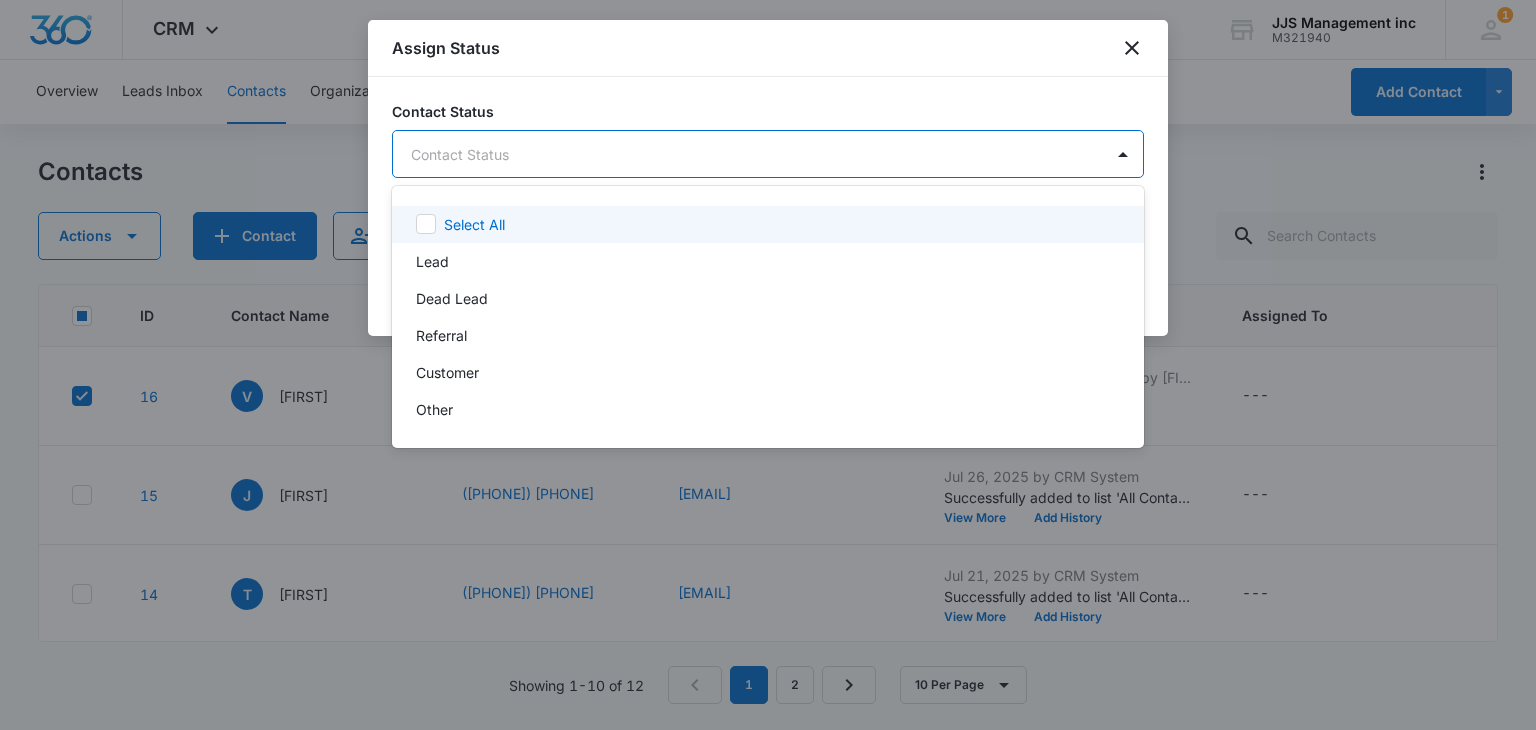 click on "CRM Apps Reputation Forms CRM Email Social POS Content Ads Intelligence Files Brand Settings JJS Management inc M321940 Your Accounts View All 1 ZW [FIRST] [LAST] [EMAIL] My Profile 1 Notifications Support Logout Terms & Conditions • Privacy Policy Overview Leads Inbox Contacts Organizations History Deals Projects Tasks Calendar Lists Reports Settings Add Contact Contacts Contact Import Contacts Filters ID Contact Name Phone Email Last History Assigned To Contact Type Contact Status Organization Address 16 [FIRST] [LAST] ([PHONE]) [EMAIL] [MONTH] [NUMBER], [YEAR] by [FIRST] [LAST] Looking for a job View More Add History --- Lead Lead --- --- 15 [FIRST] [FIRST] ([PHONE]) [EMAIL] [MONTH] [NUMBER], [YEAR] by CRM System Successfully added to list 'All Contacts'. View More Add History --- Lead Lead --- --- 14 [FIRST] [FIRST] ([PHONE]) [EMAIL] [MONTH] [NUMBER], [YEAR] by CRM System Successfully added to list 'All Contacts'. View More Add History --- Lead Lead --- --- 12 [LAST] [LAST]" at bounding box center [768, 365] 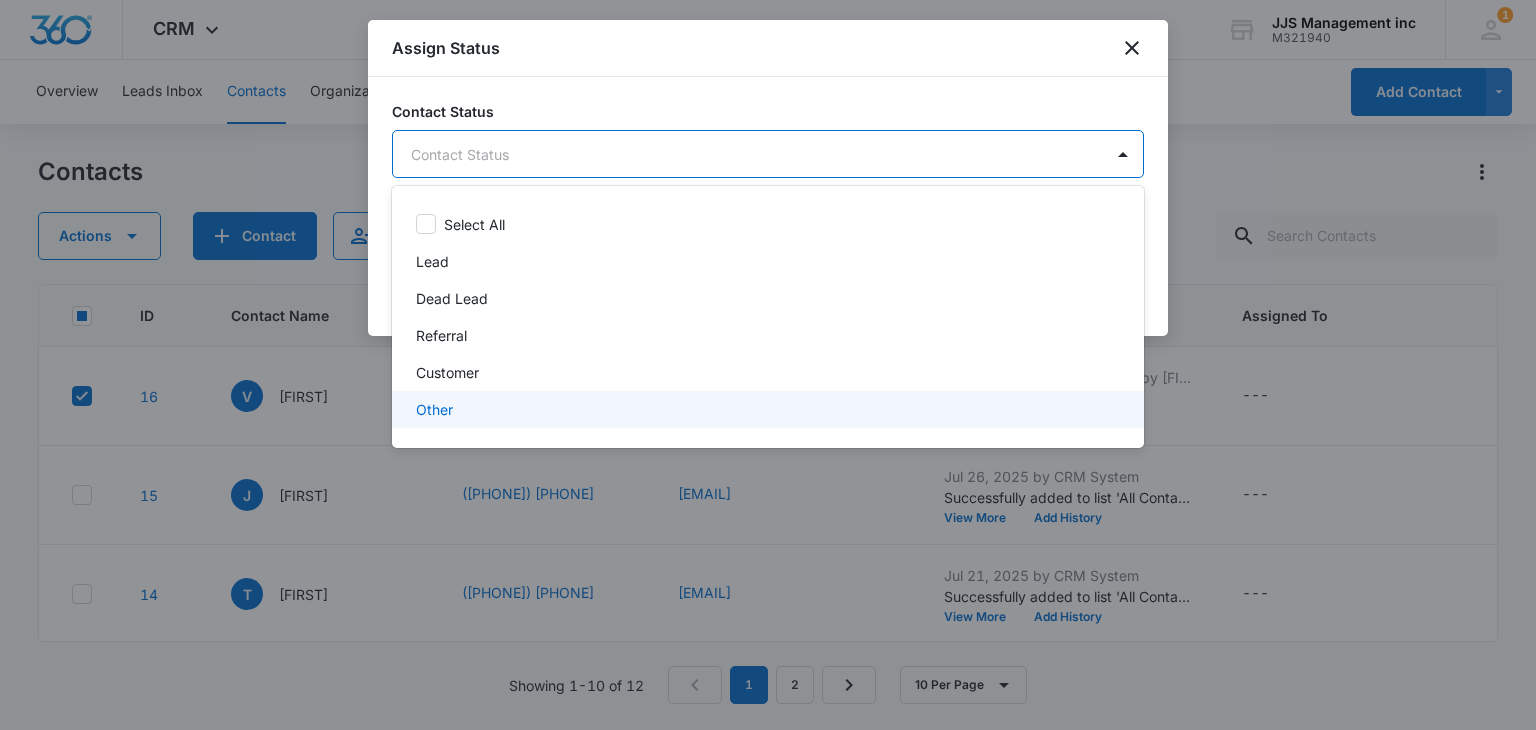 click on "Other" at bounding box center [768, 409] 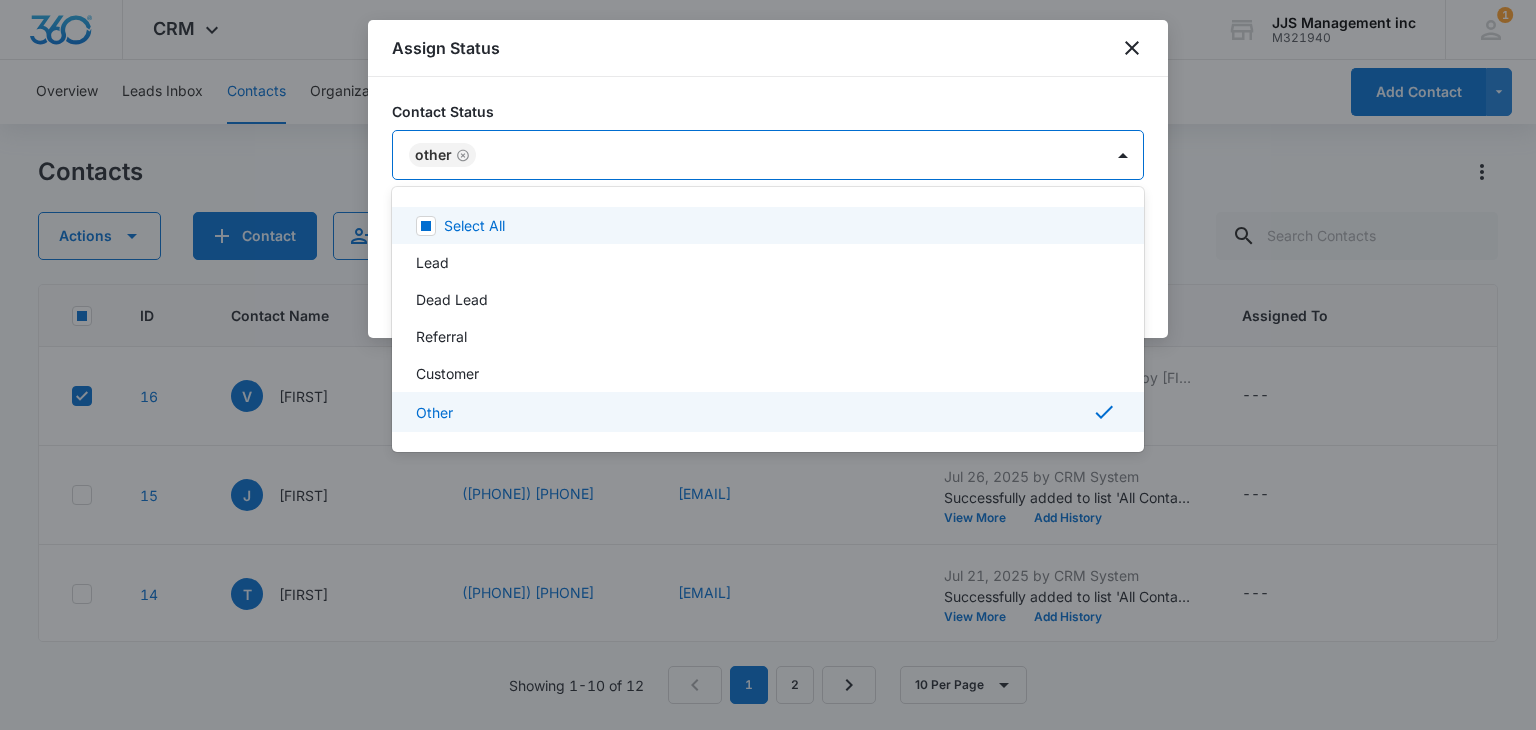 click at bounding box center (768, 365) 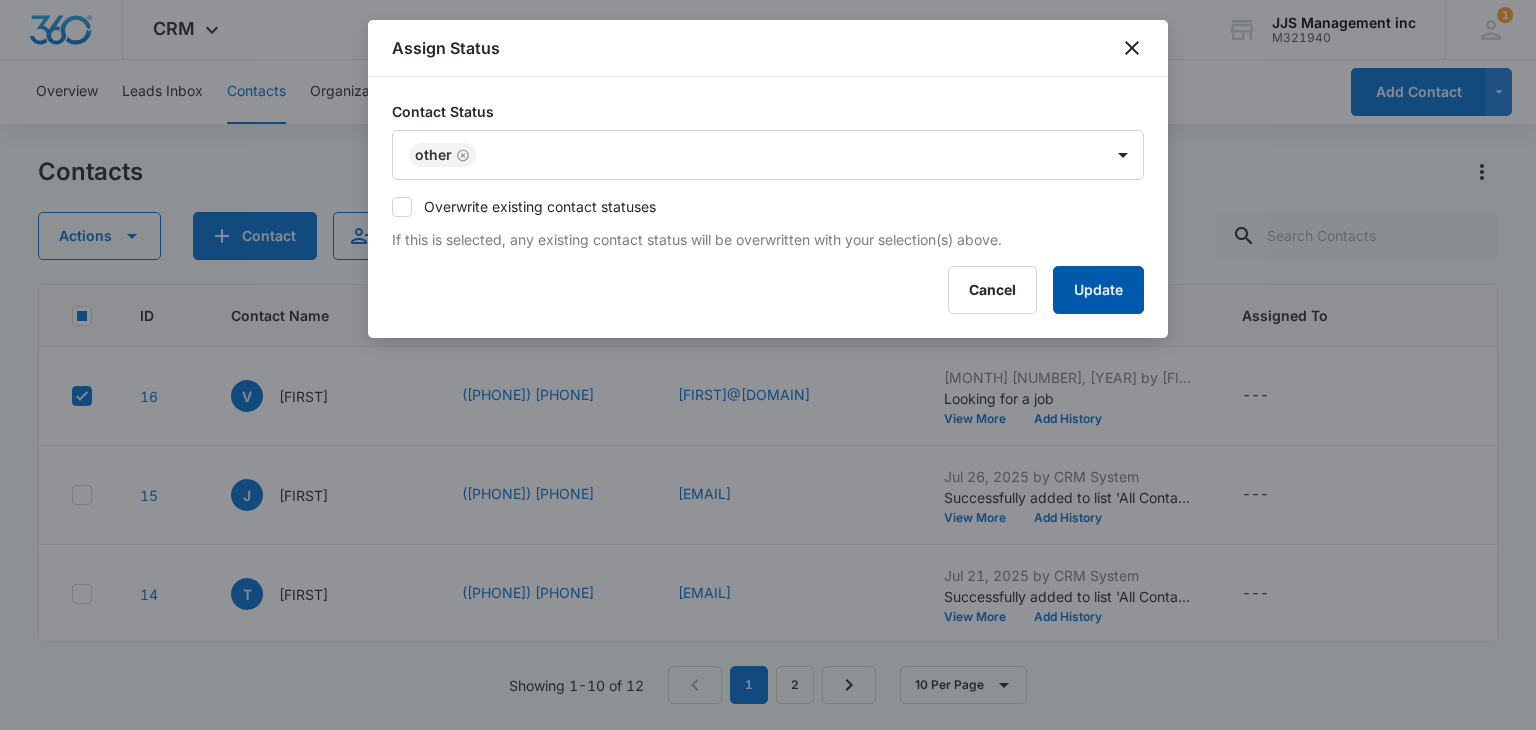 click on "Update" at bounding box center [1098, 290] 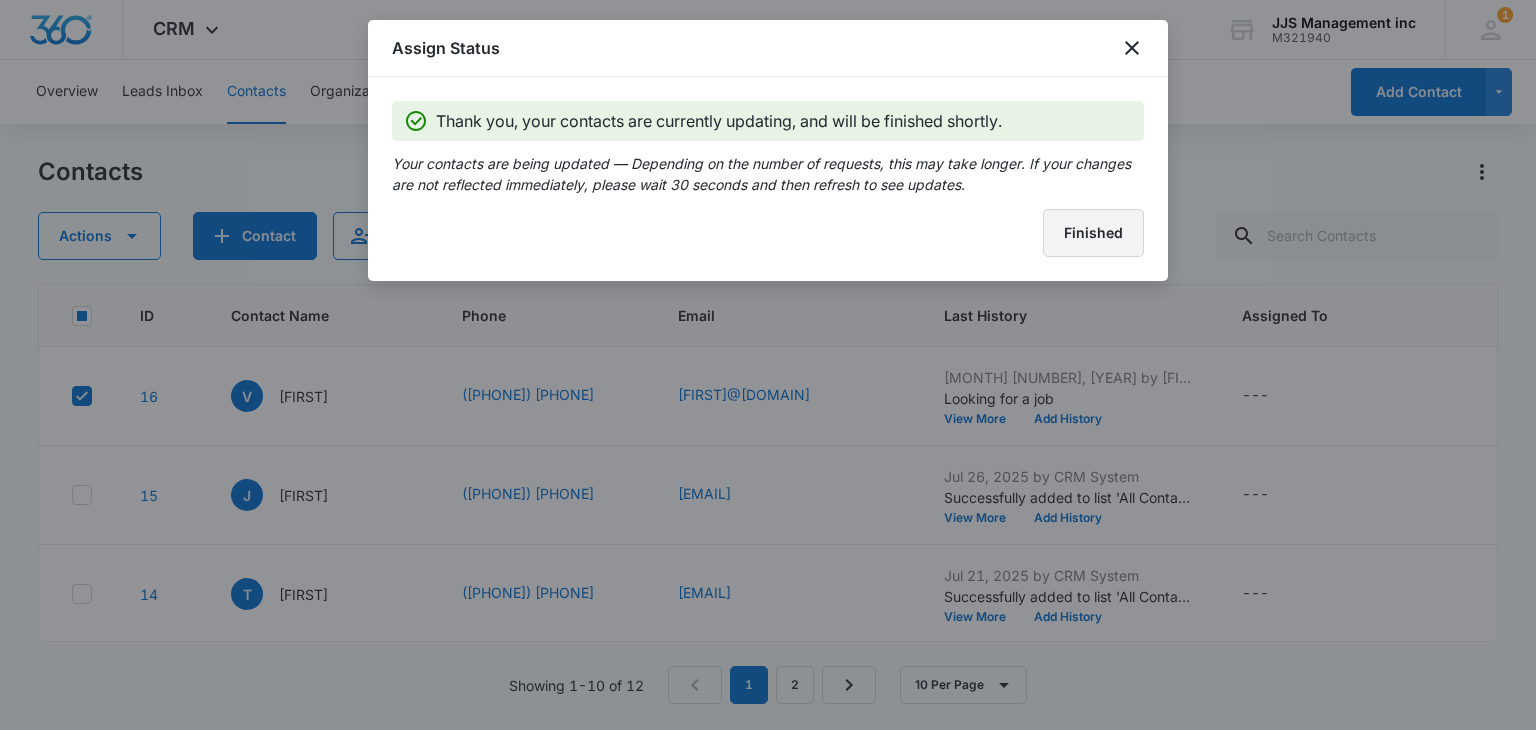 click on "Finished" at bounding box center (1093, 233) 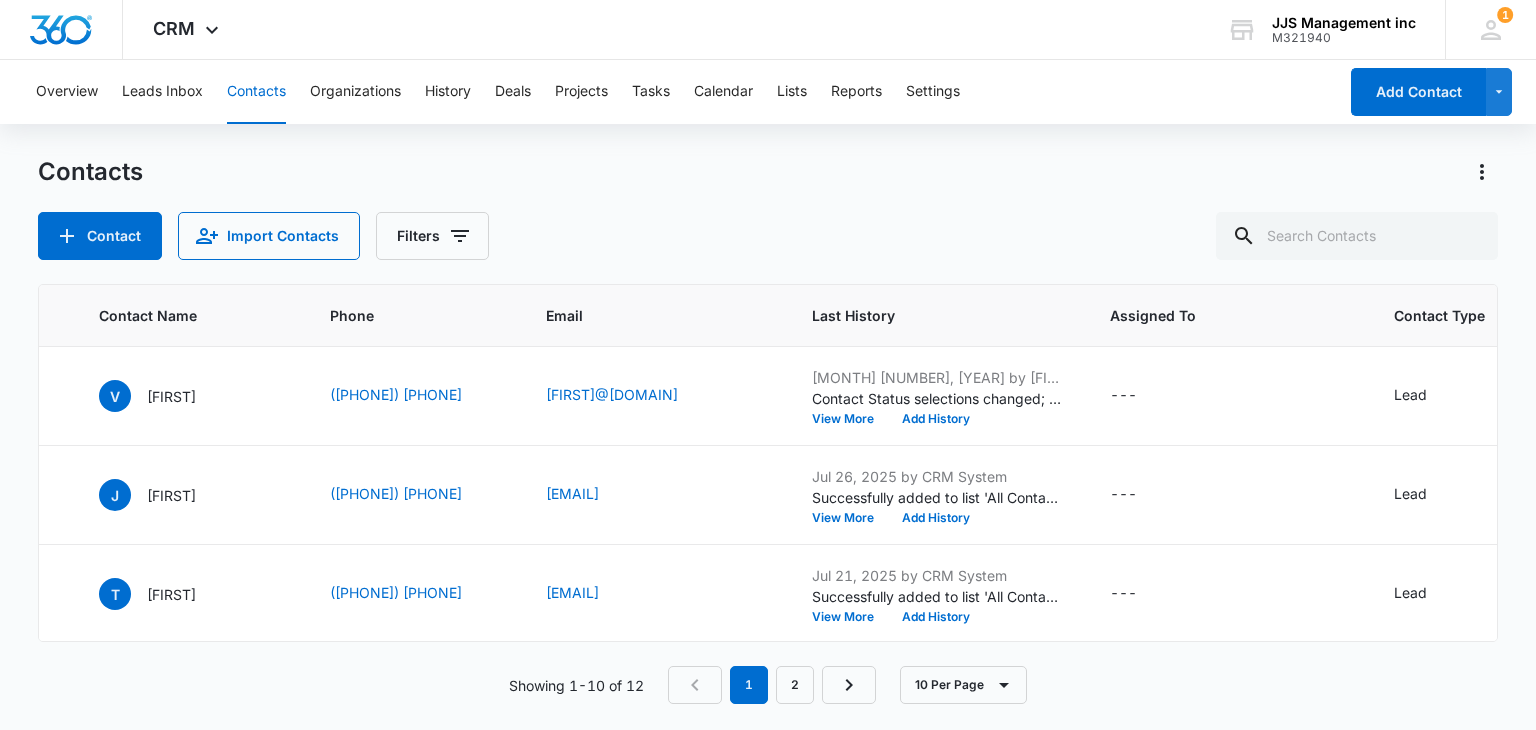 scroll, scrollTop: 0, scrollLeft: 0, axis: both 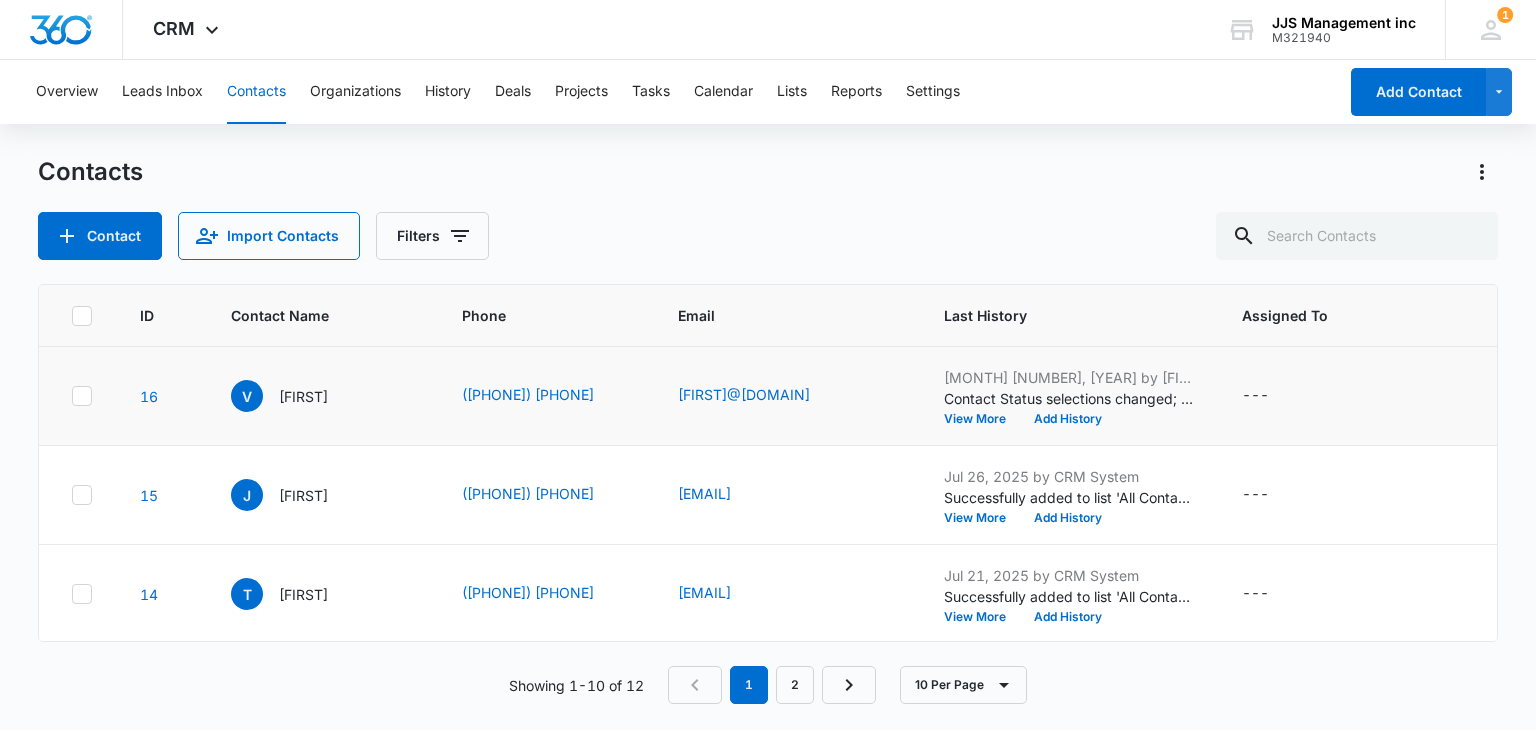 click 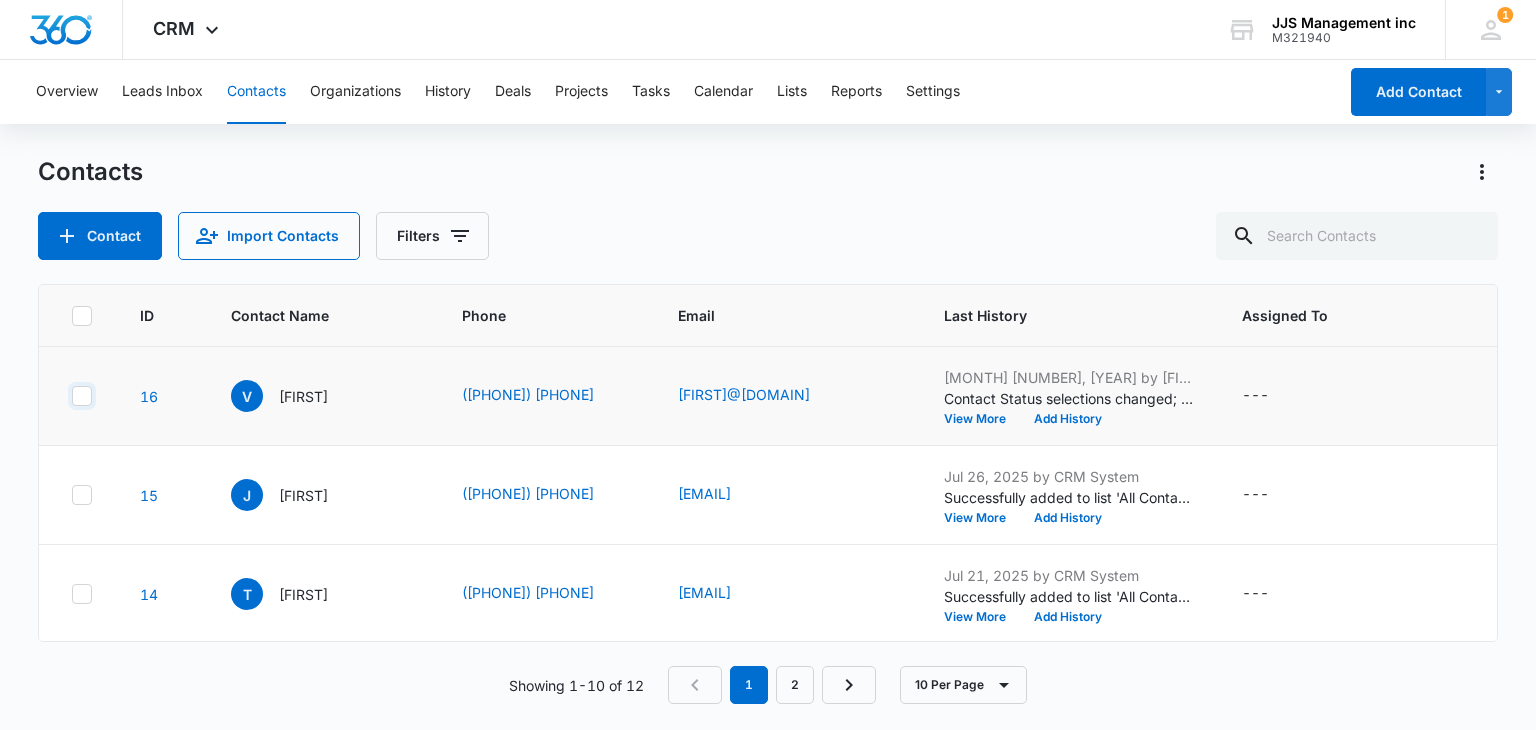 checkbox on "true" 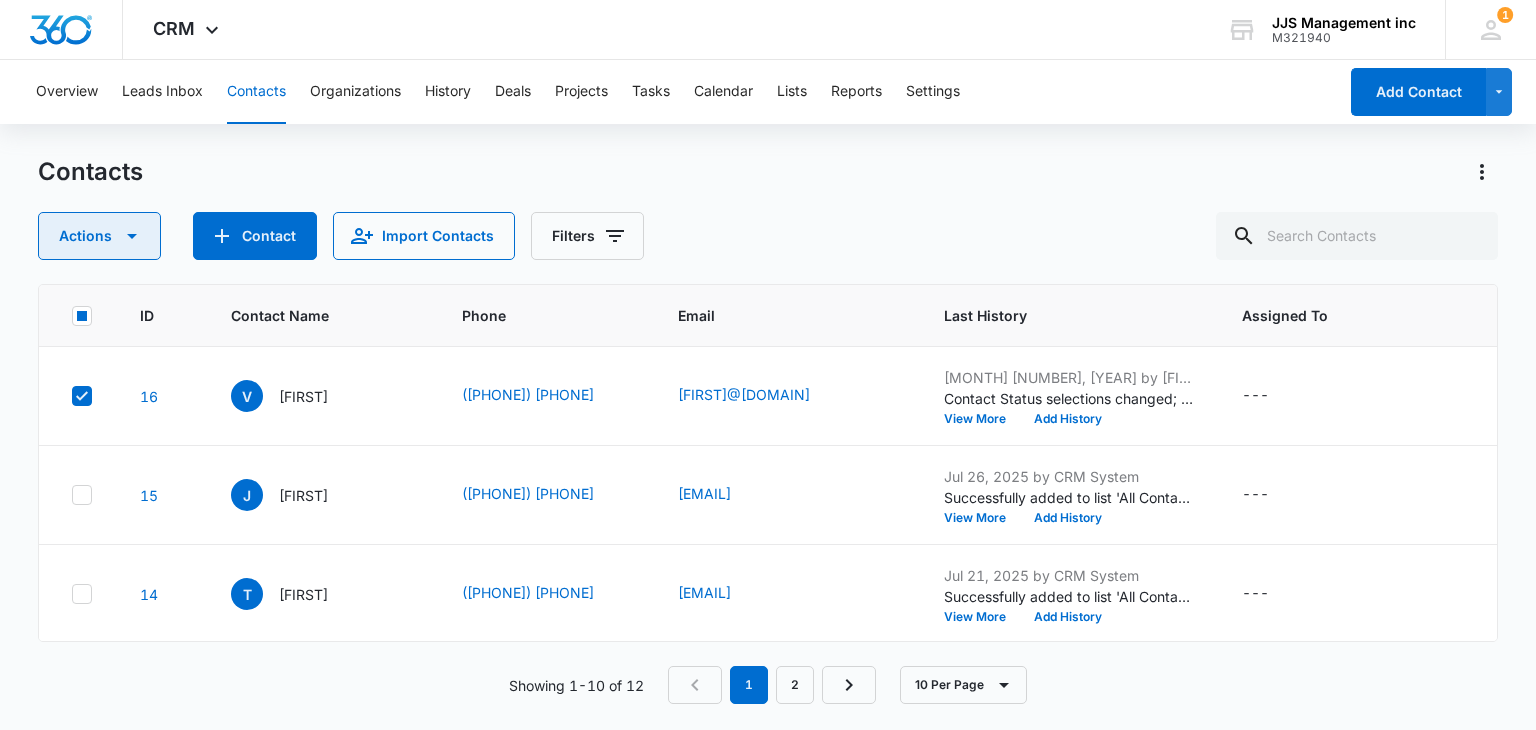 click on "Actions" at bounding box center (99, 236) 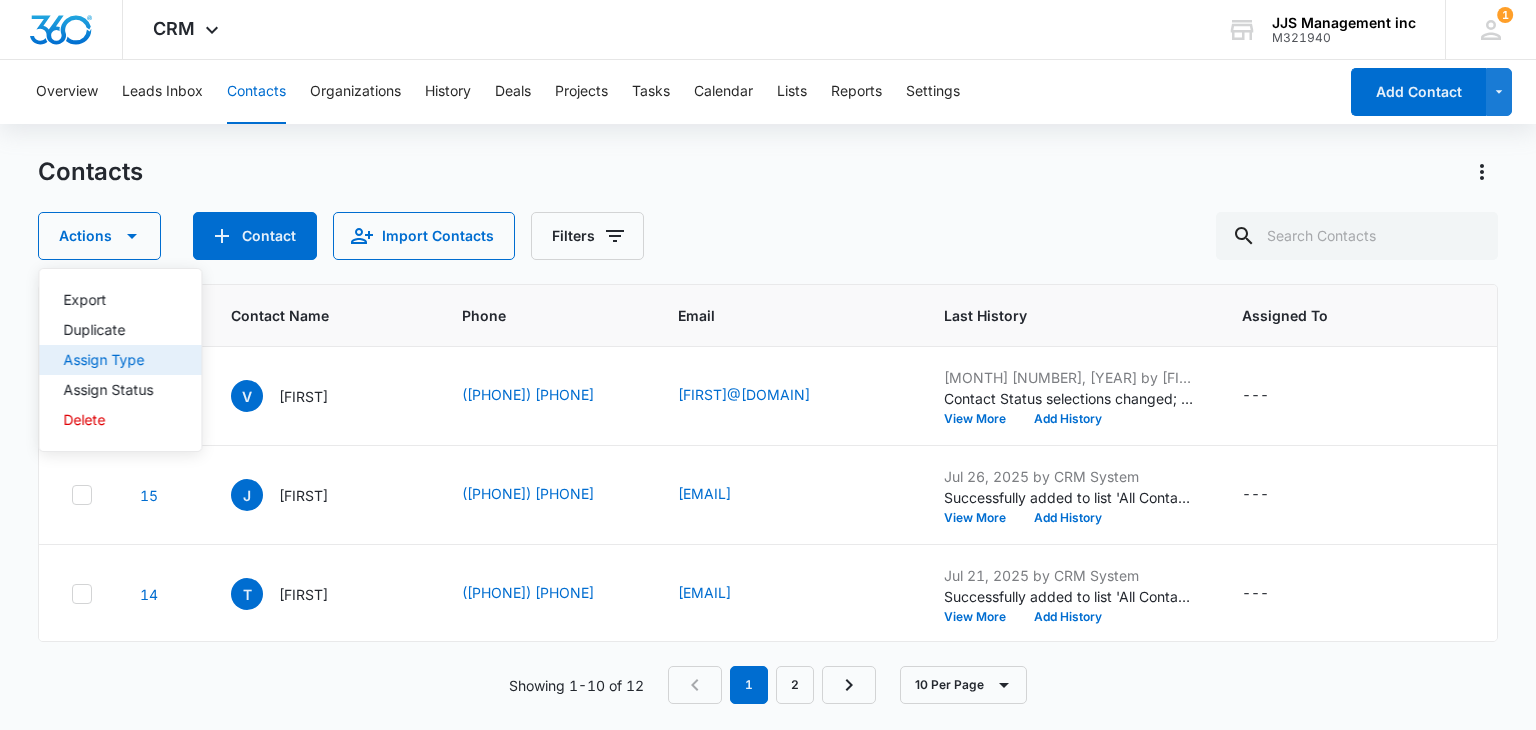 click on "Assign Type" at bounding box center (108, 360) 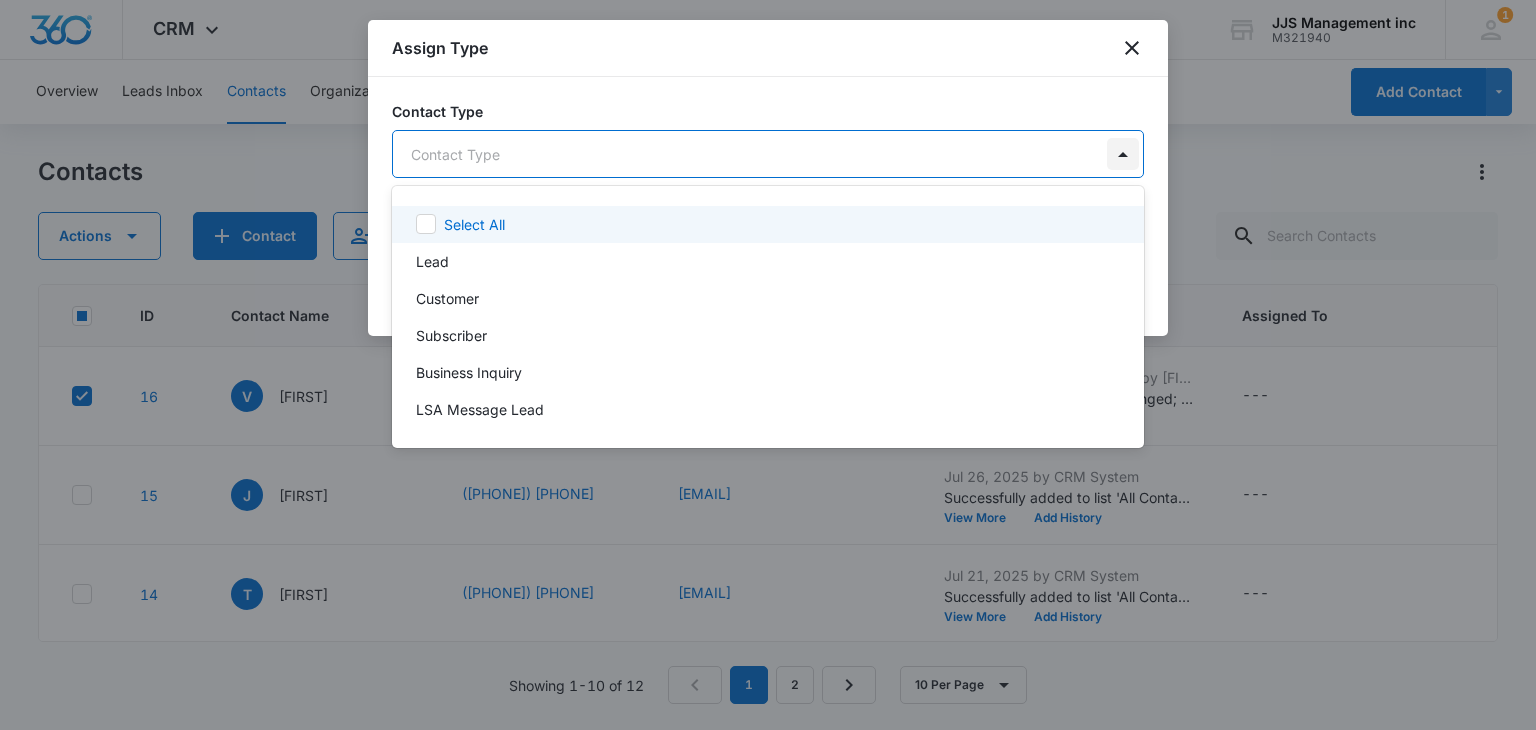 click on "CRM Apps Reputation Forms CRM Email Social POS Content Ads Intelligence Files Brand Settings JJS Management inc M321940 Your Accounts View All 1 ZW [FIRST] [LAST] [EMAIL] My Profile 1 Notifications Support Logout Terms & Conditions • Privacy Policy Overview Leads Inbox Contacts Organizations History Deals Projects Tasks Calendar Lists Reports Settings Add Contact Contacts Contact Import Contacts Filters ID Contact Name Phone Email Last History Assigned To Contact Type Contact Status Organization Address 16 [FIRST] [LAST] ([PHONE]) [EMAIL] [MONTH] [NUMBER], [YEAR] by [FIRST] [LAST] Contact Status selections changed; 'Other' was added. View More Add History --- Lead Lead --- --- 15 [FIRST] [FIRST] ([PHONE]) [EMAIL] [MONTH] [NUMBER], [YEAR] by CRM System Successfully added to list 'All Contacts'. View More Add History --- Lead Lead --- --- 14 [FIRST] [FIRST] ([PHONE]) [EMAIL] [MONTH] [NUMBER], [YEAR] by CRM System Successfully added to list 'All Contacts'. --- Lead" at bounding box center [768, 365] 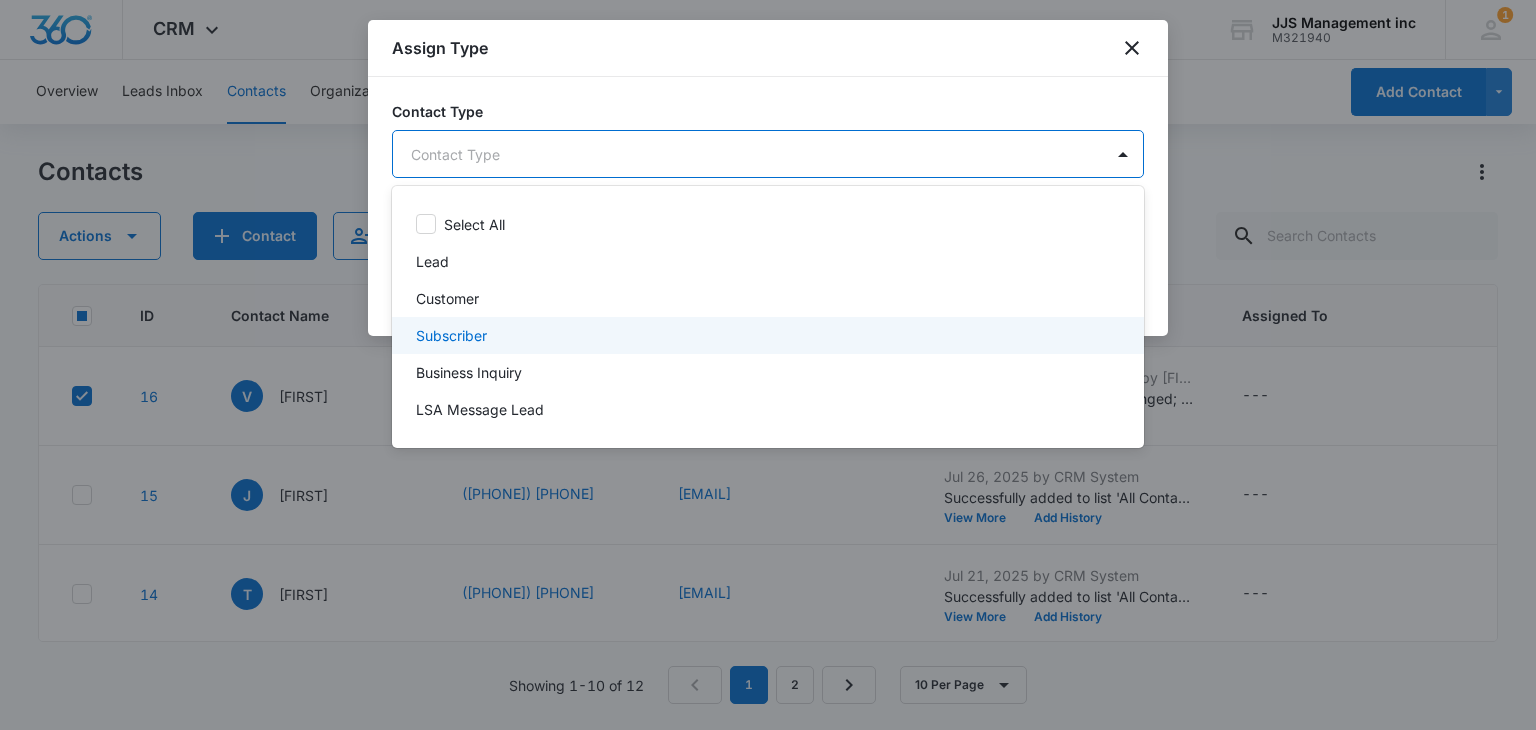 click on "Subscriber" at bounding box center (451, 335) 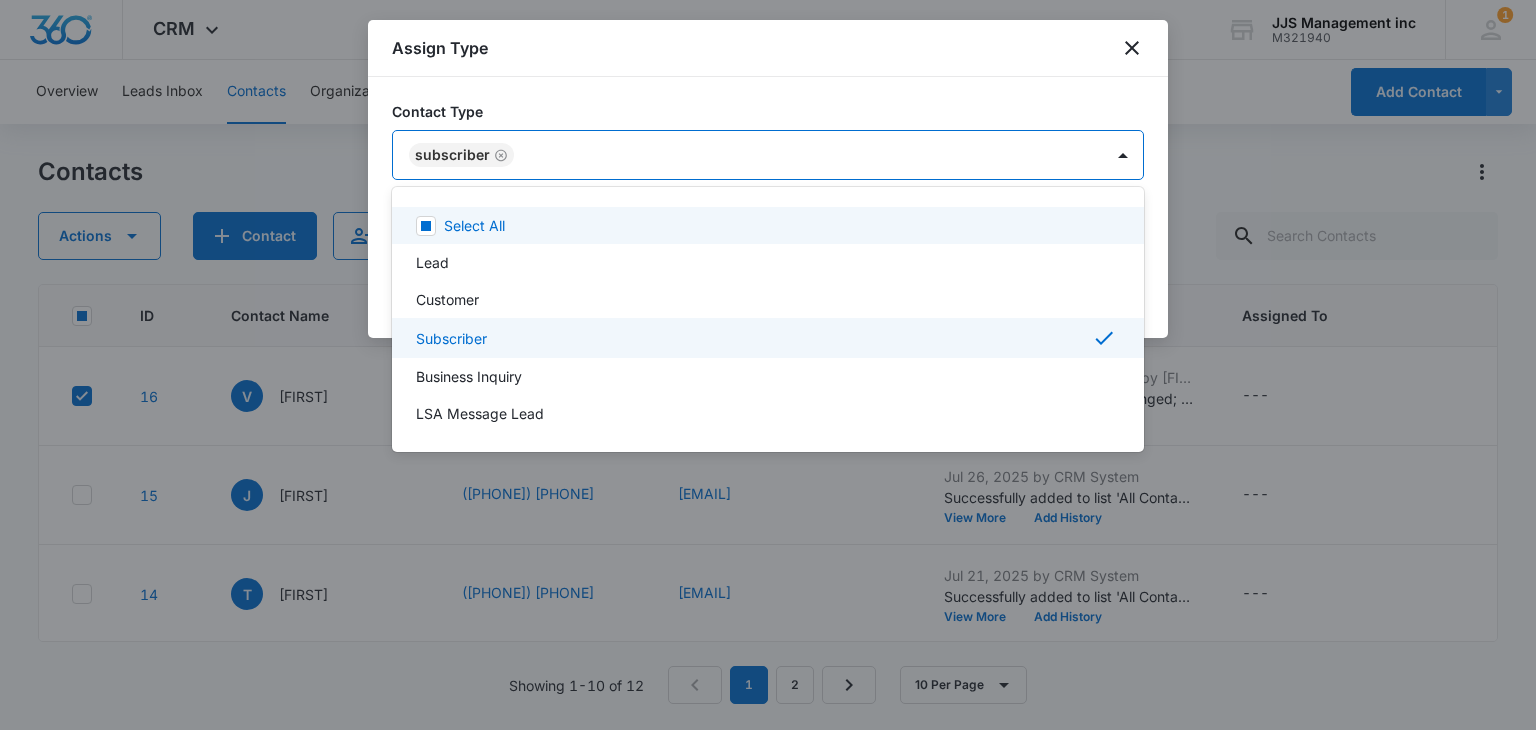 click at bounding box center (768, 365) 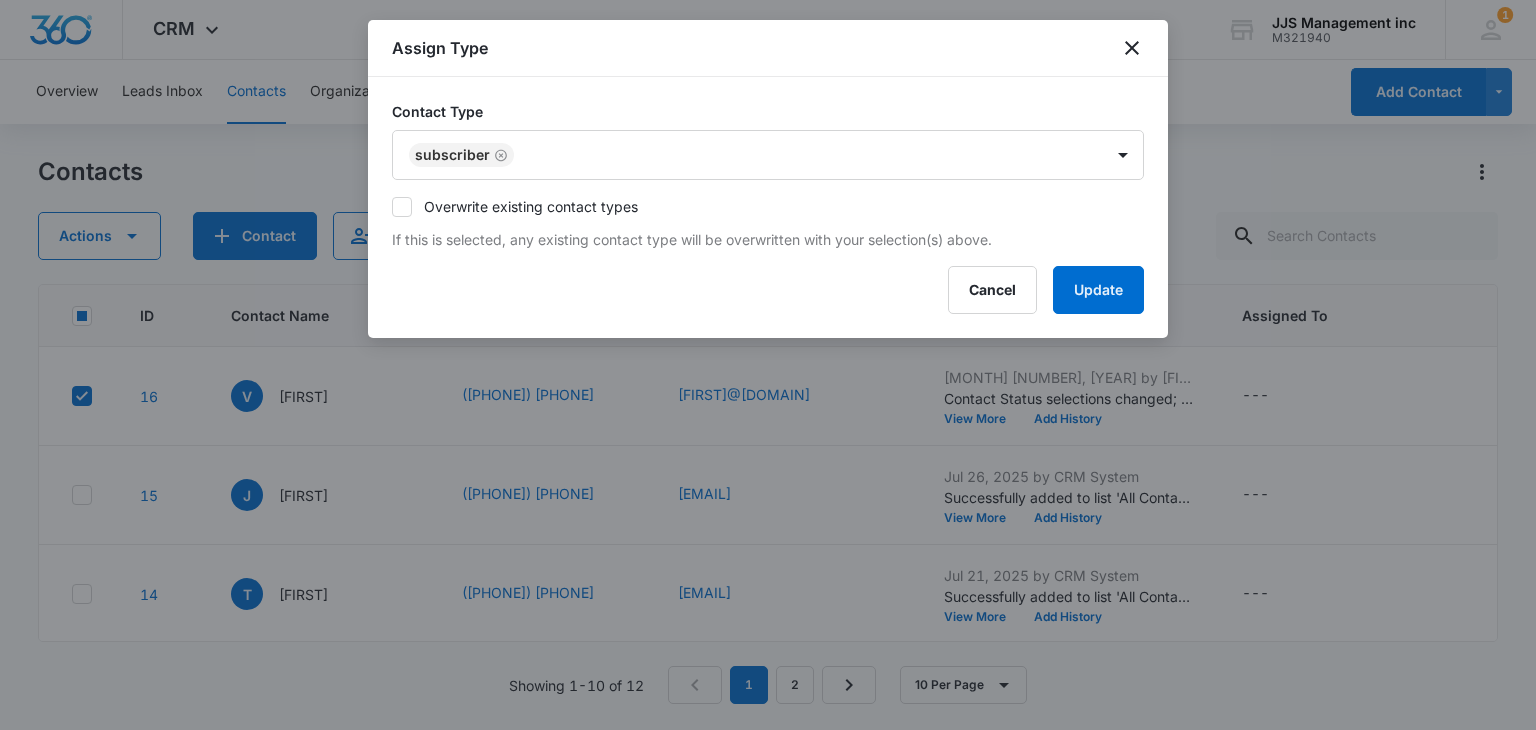 click 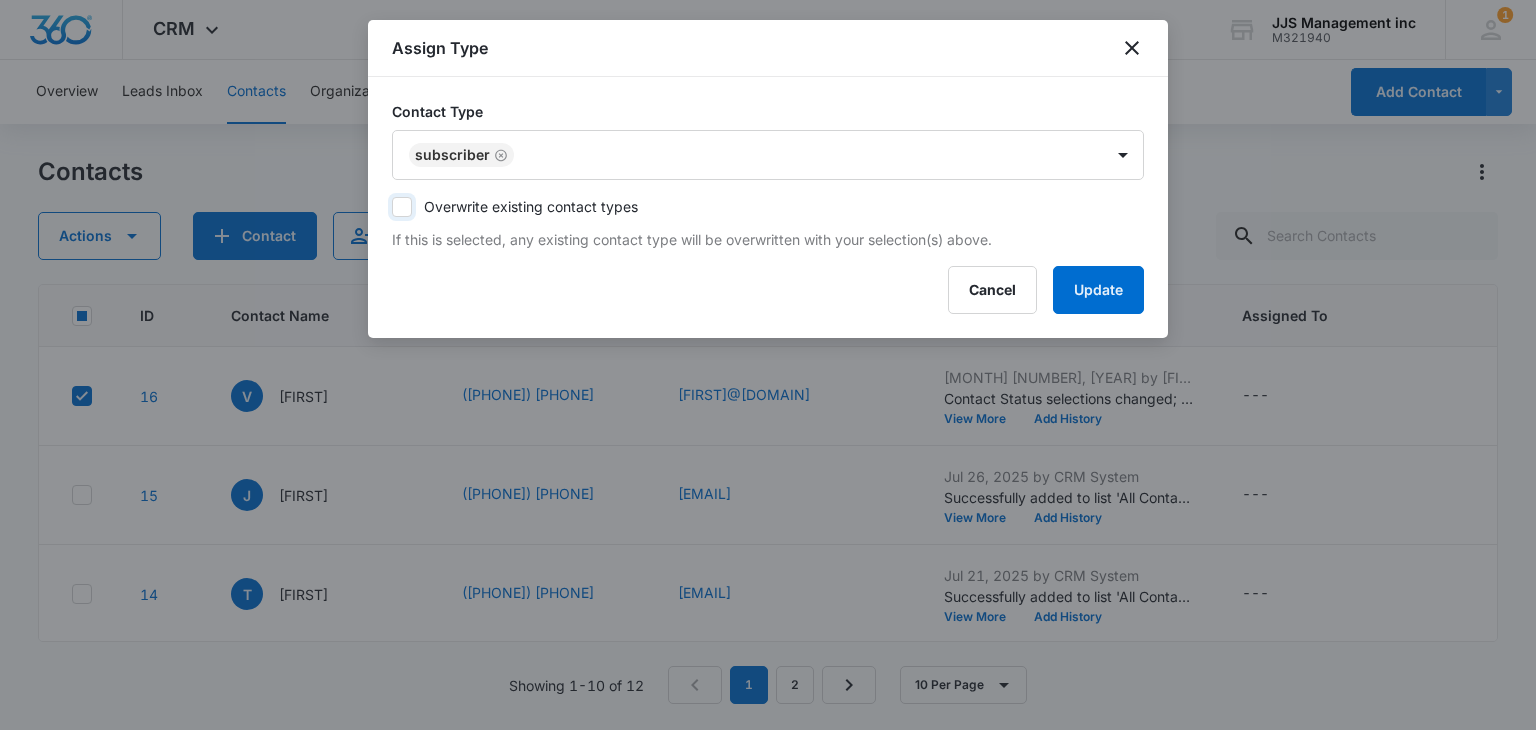 click on "Overwrite existing contact types" at bounding box center [392, 207] 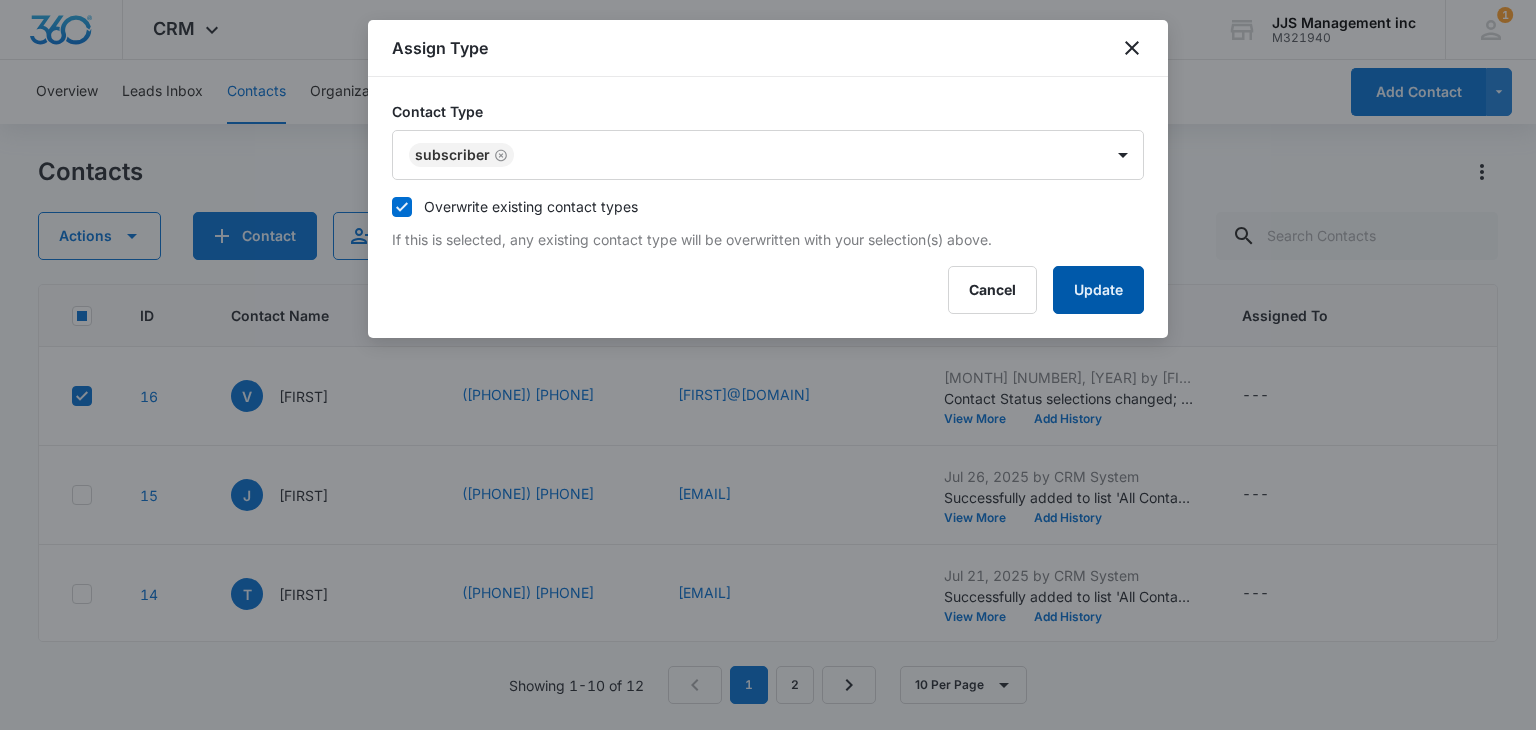 click on "Update" at bounding box center [1098, 290] 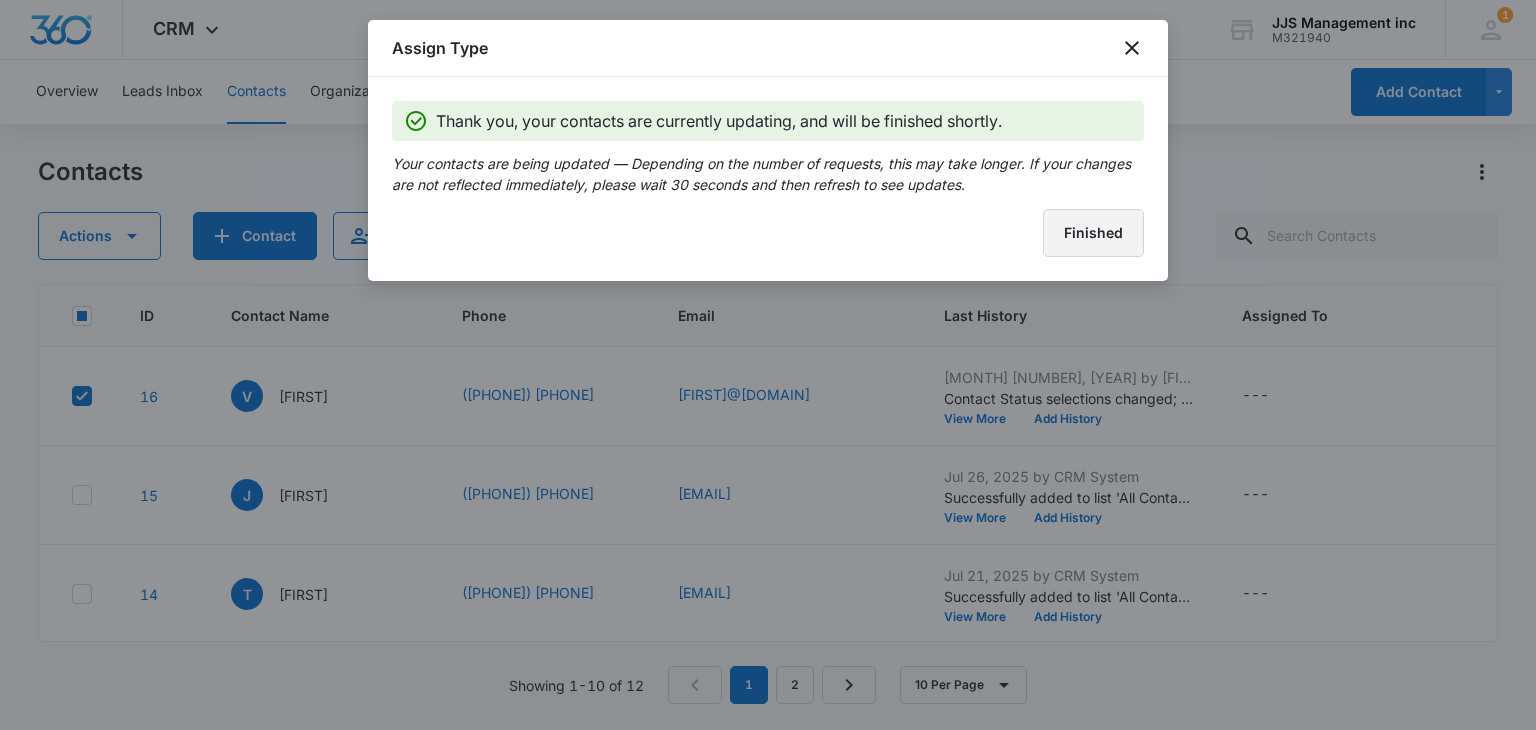 click on "Finished" at bounding box center (1093, 233) 